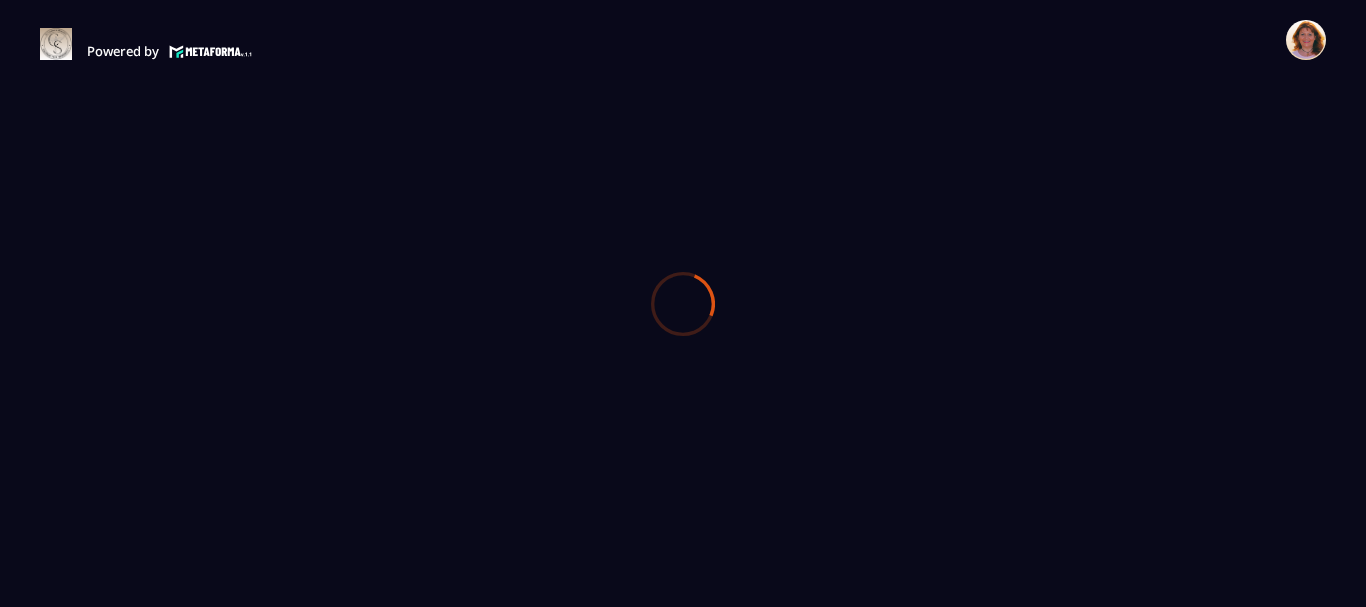 scroll, scrollTop: 0, scrollLeft: 0, axis: both 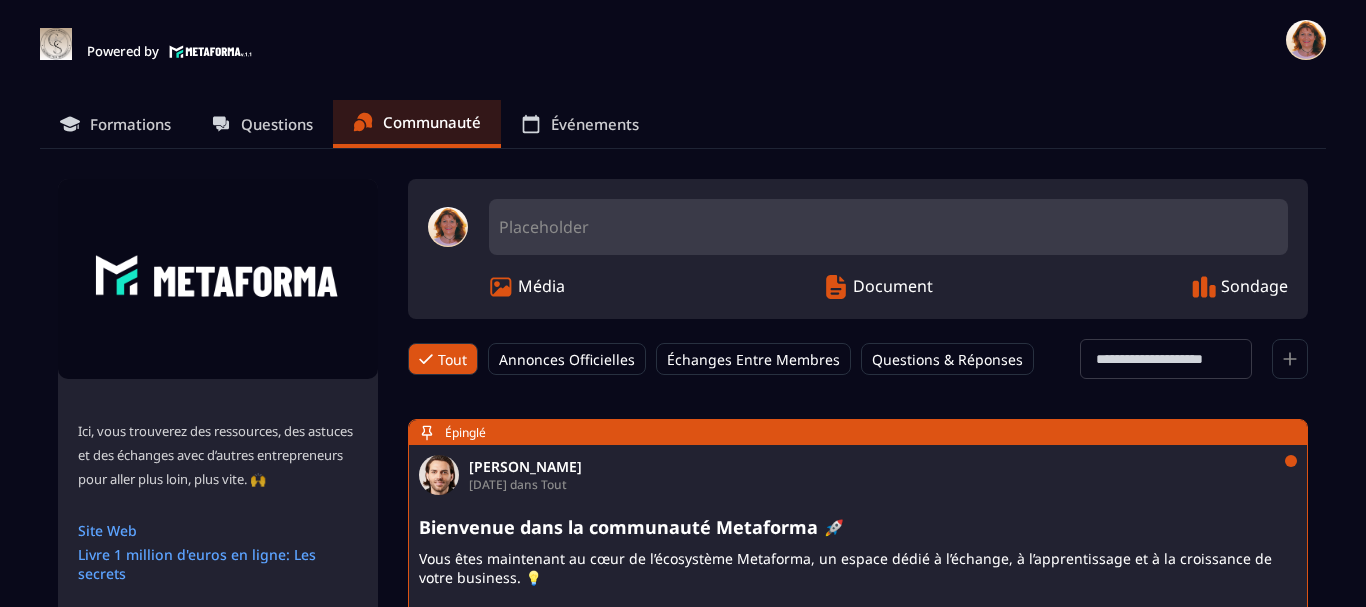 click on "Formations" at bounding box center (130, 124) 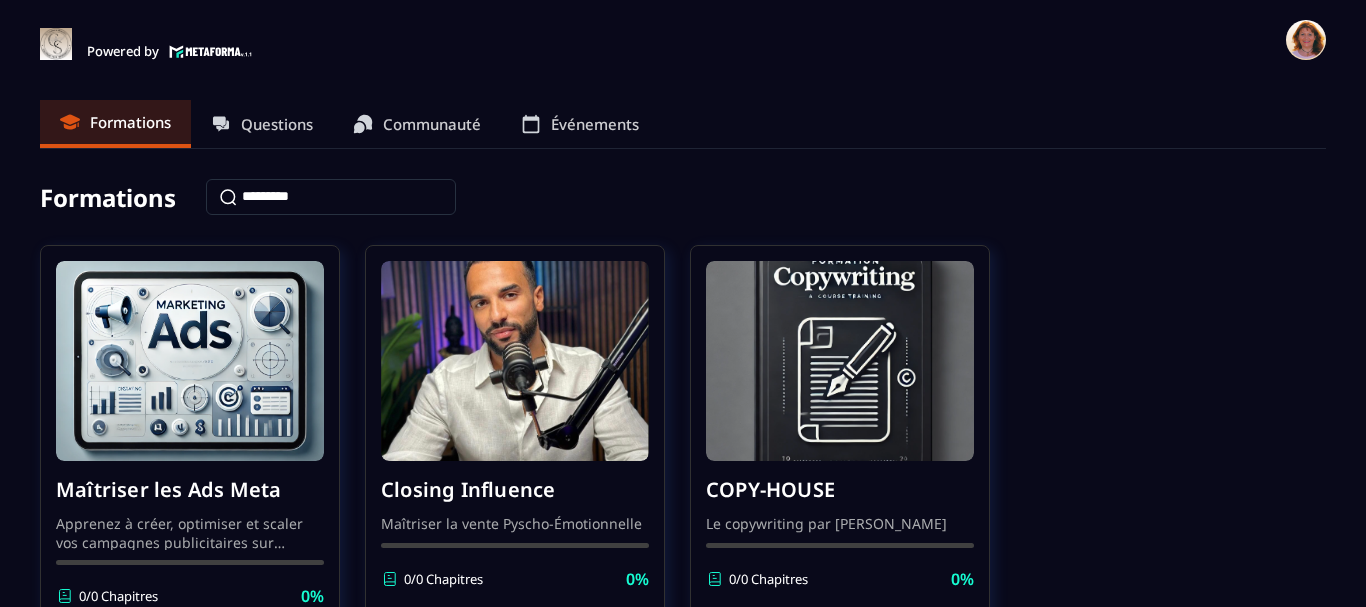 click on "Questions" at bounding box center [277, 124] 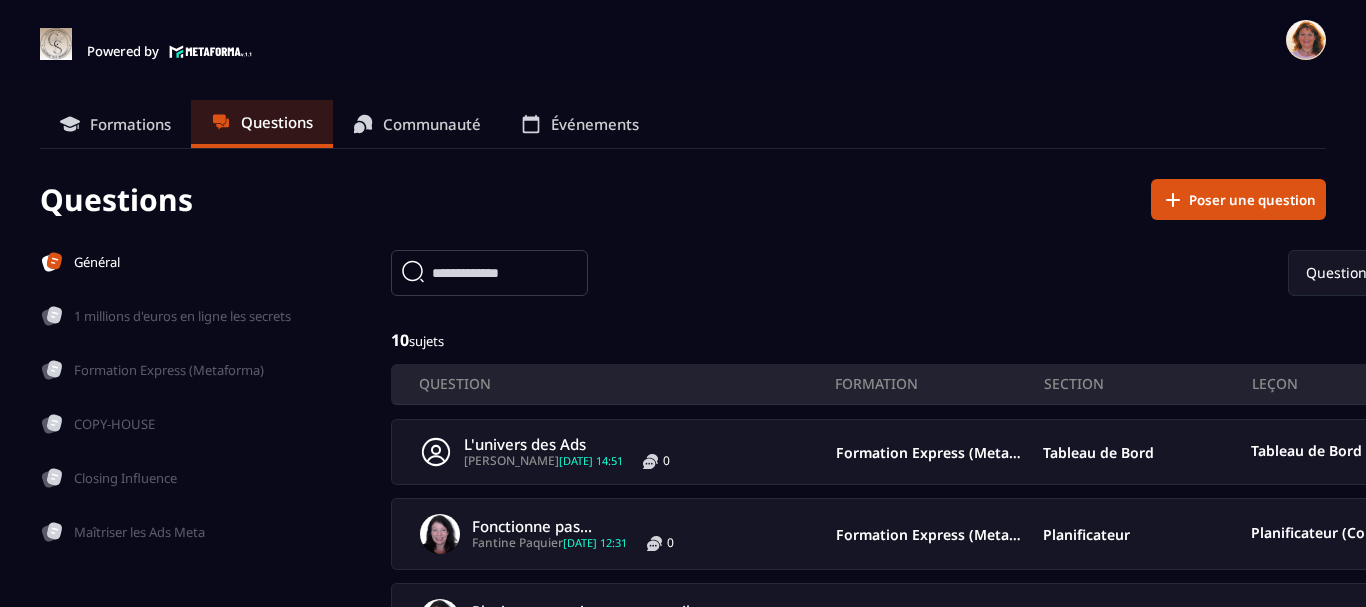 click on "1 millions d'euros en ligne les secrets" at bounding box center (182, 316) 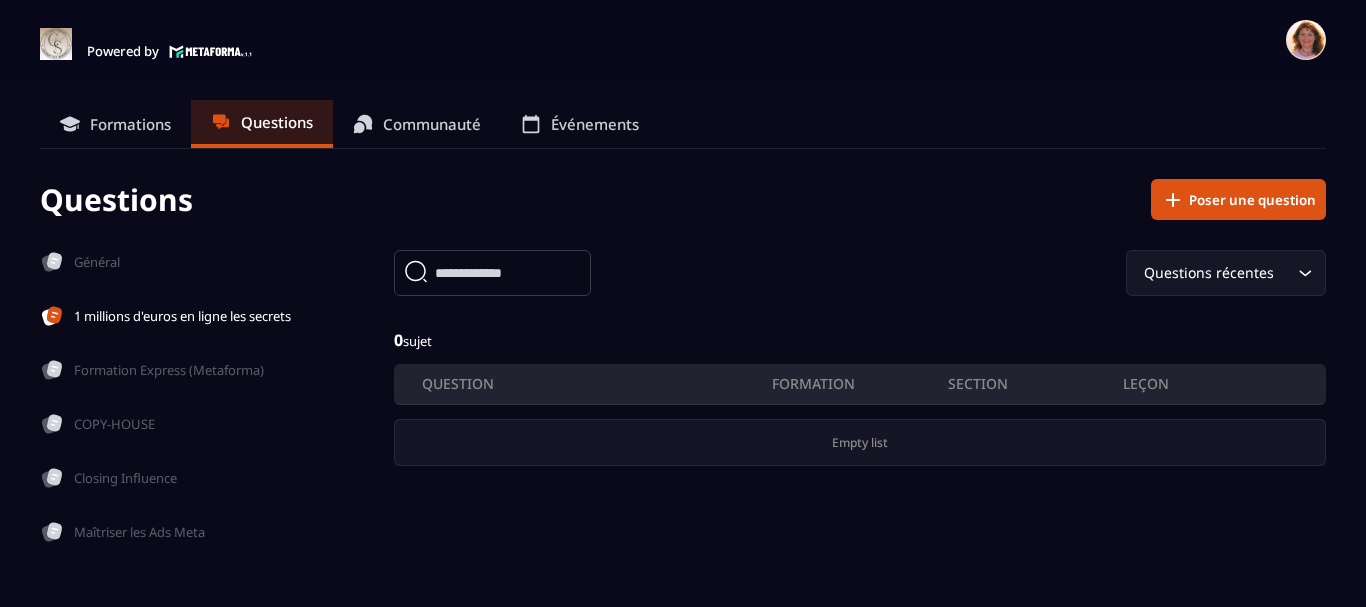 click on "Formation Express (Metaforma)" at bounding box center (169, 370) 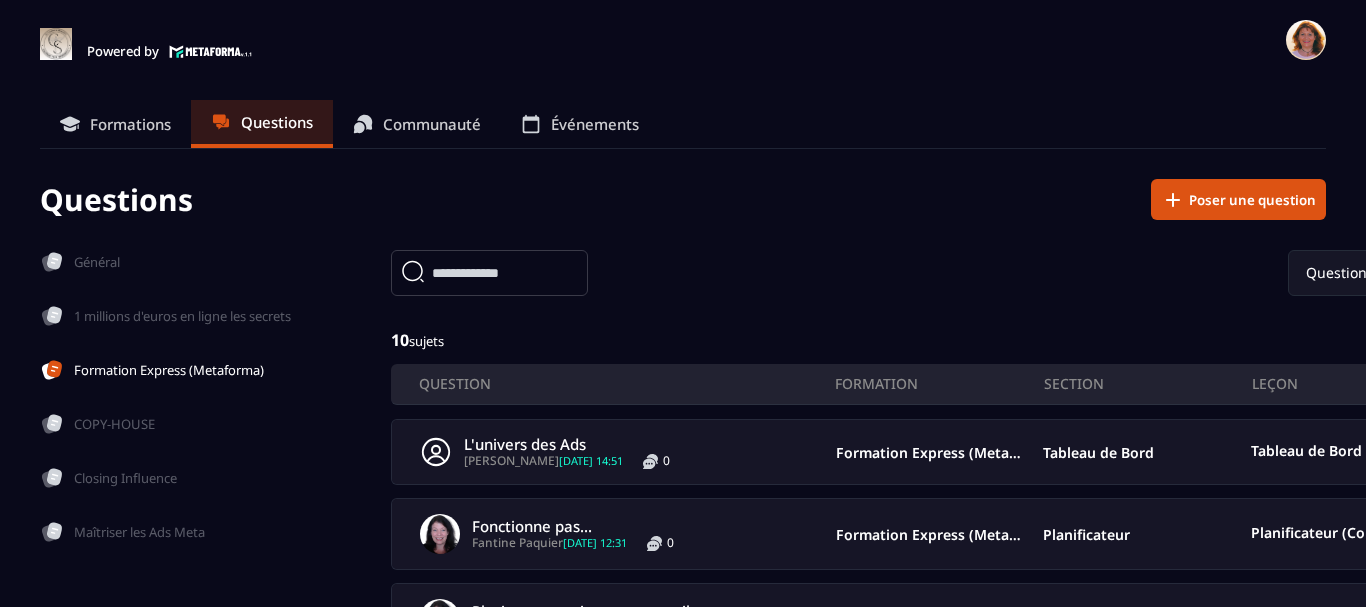 click on "Général 1 millions d'euros en ligne les secrets Formation Express (Metaforma) COPY-HOUSE Closing Influence Maîtriser les Ads Meta" at bounding box center (165, 397) 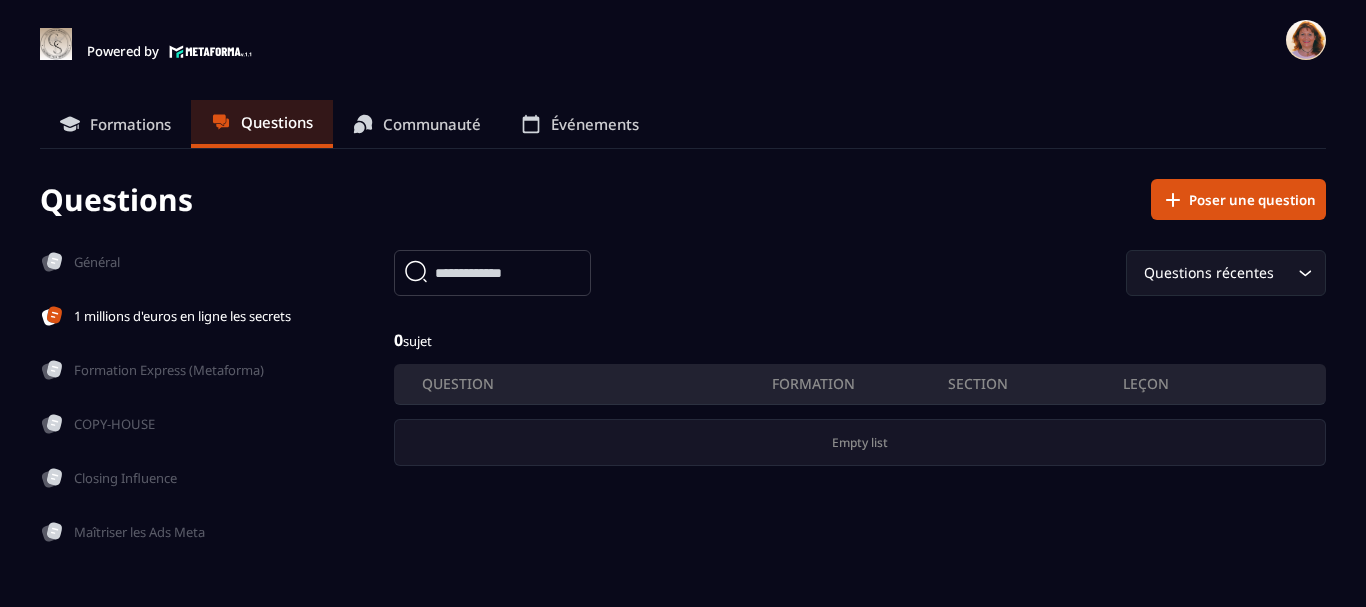 click on "Formation Express (Metaforma)" at bounding box center (169, 370) 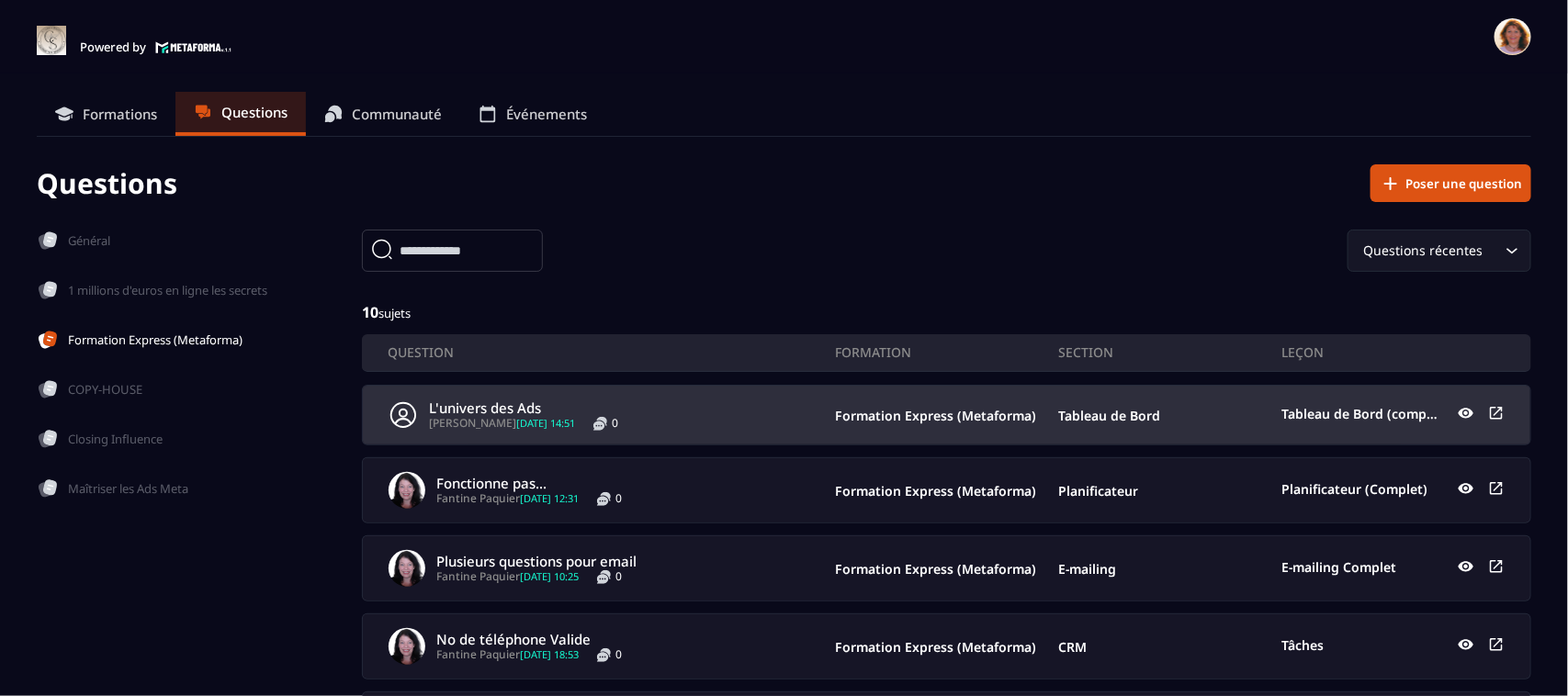 click at bounding box center (1481, 415) 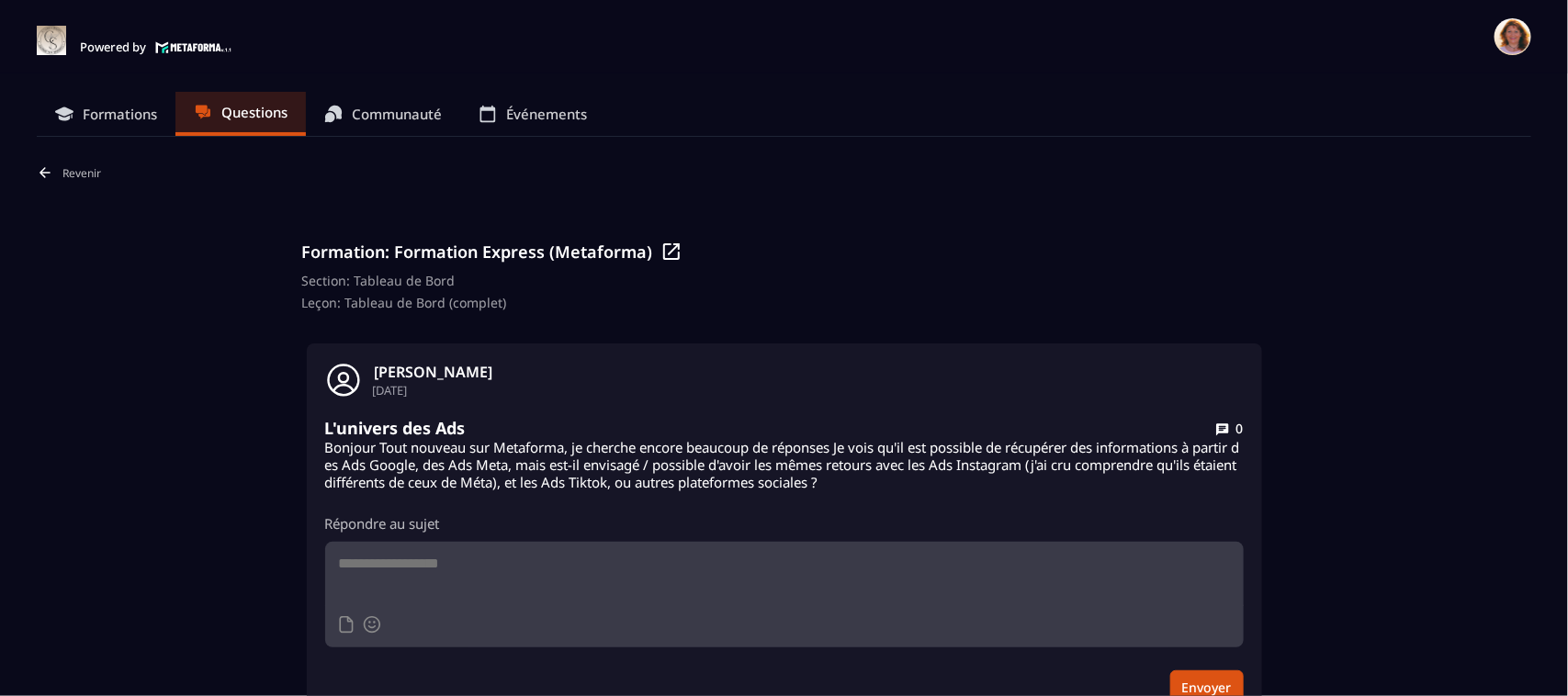 click on "Formations Questions Communauté Événements Revenir Formation: Formation Express (Metaforma)  Section: Tableau de Bord Leçon: Tableau de Bord (complet) [PERSON_NAME] [DATE] L'univers des Ads 0 Bonjour
Tout nouveau sur Metaforma, je cherche encore beaucoup de réponses
Je vois qu'il est possible de récupérer des informations à partir des Ads Google, des Ads Meta, mais est-il envisagé / possible d'avoir les mêmes retours avec les Ads Instagram (j'ai cru comprendre qu'ils étaient différents de ceux de Méta), et les Ads Tiktok, ou autres plateformes sociales ? Répondre au sujet Envoyer" at bounding box center [784, 408] 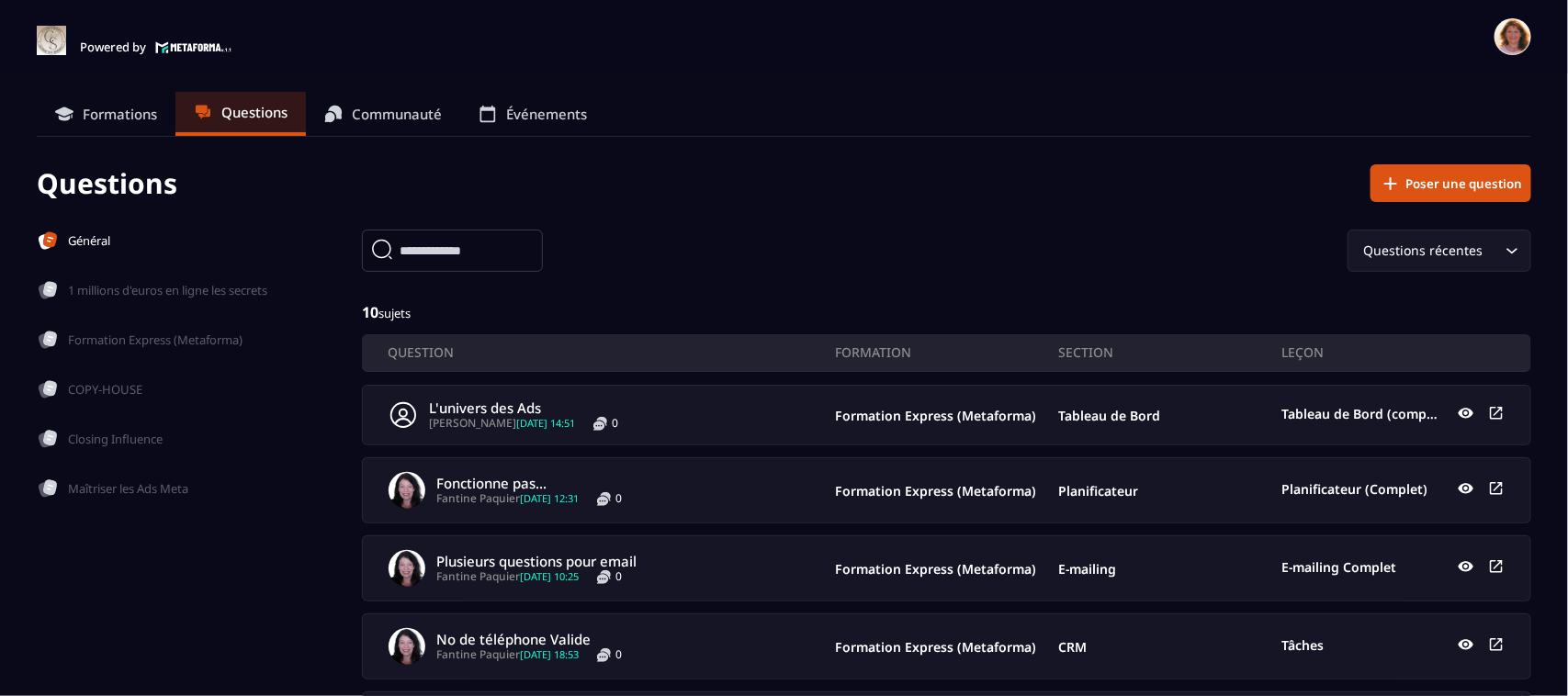 click on "Événements" at bounding box center (547, 114) 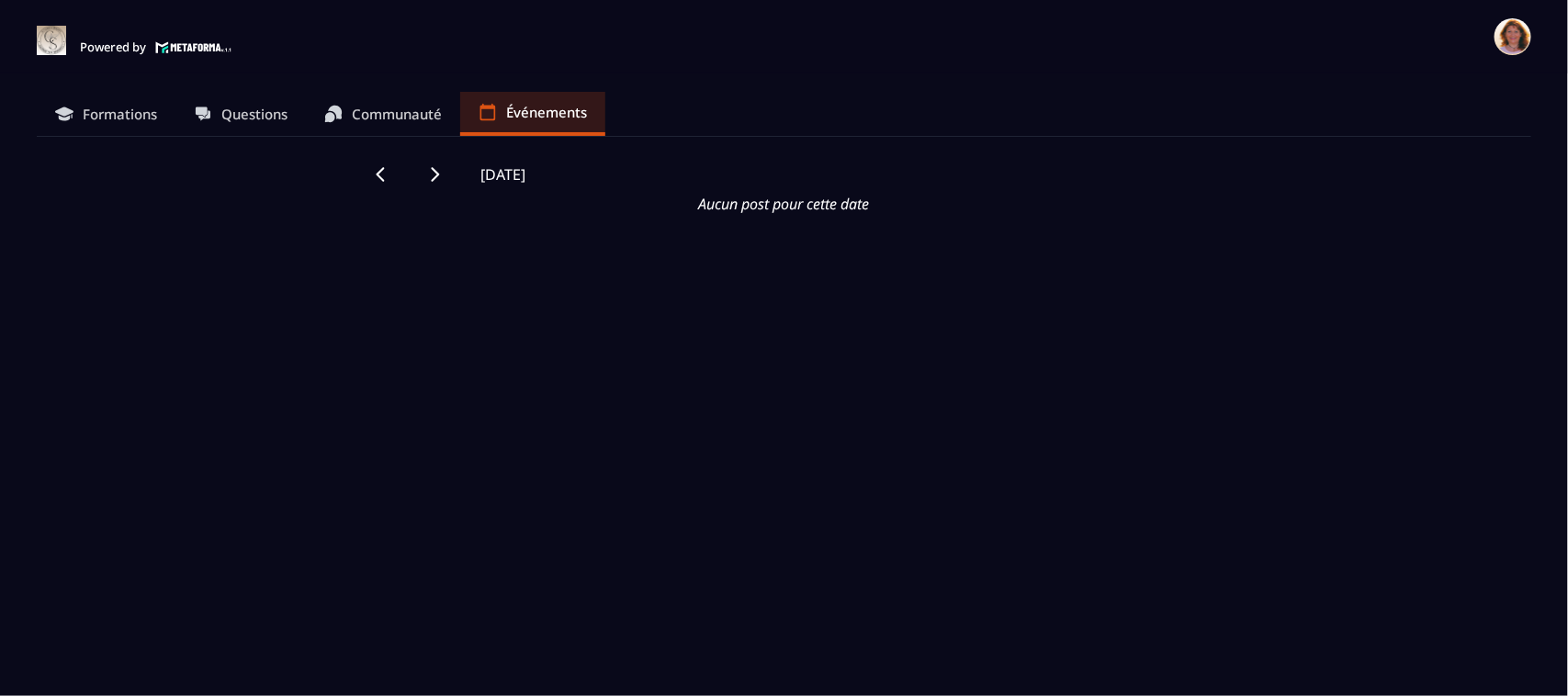 click on "Formations" at bounding box center (119, 114) 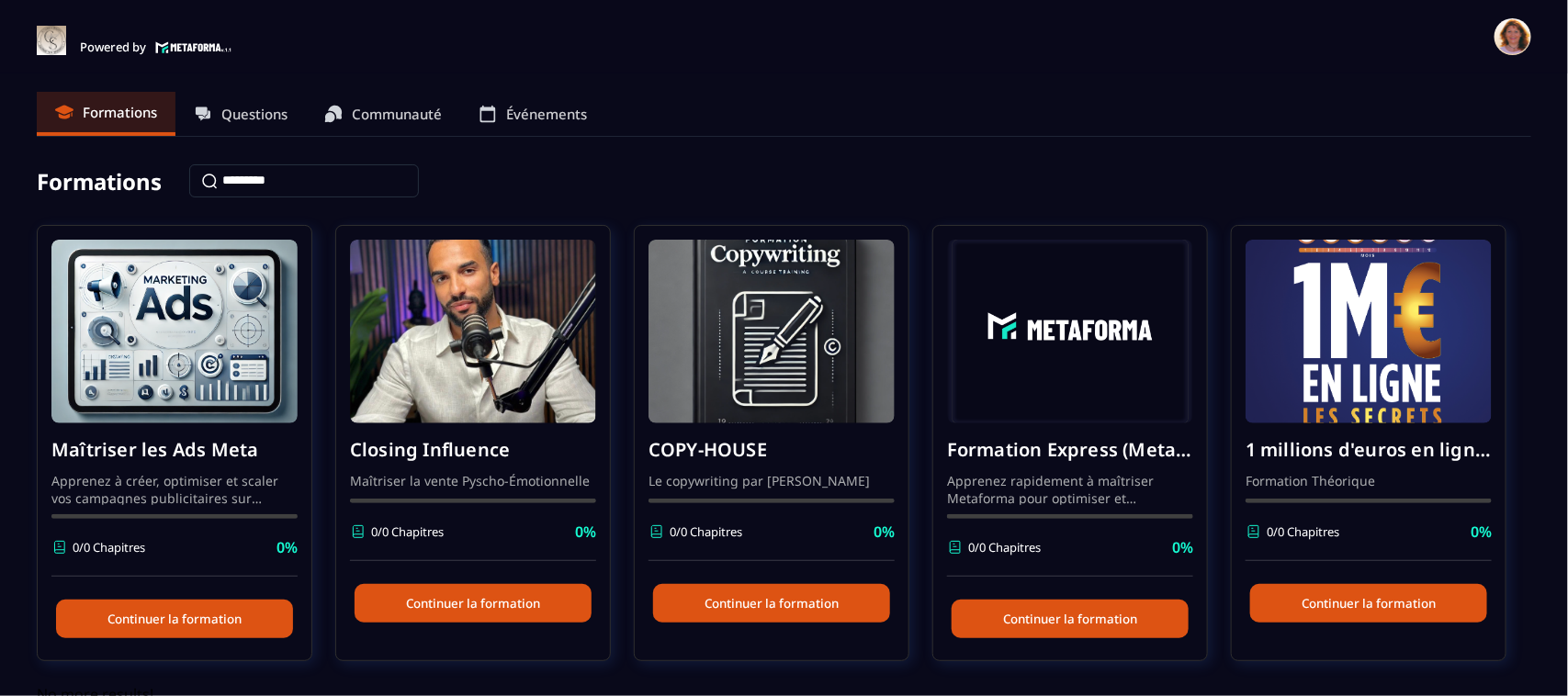 click at bounding box center [304, 181] 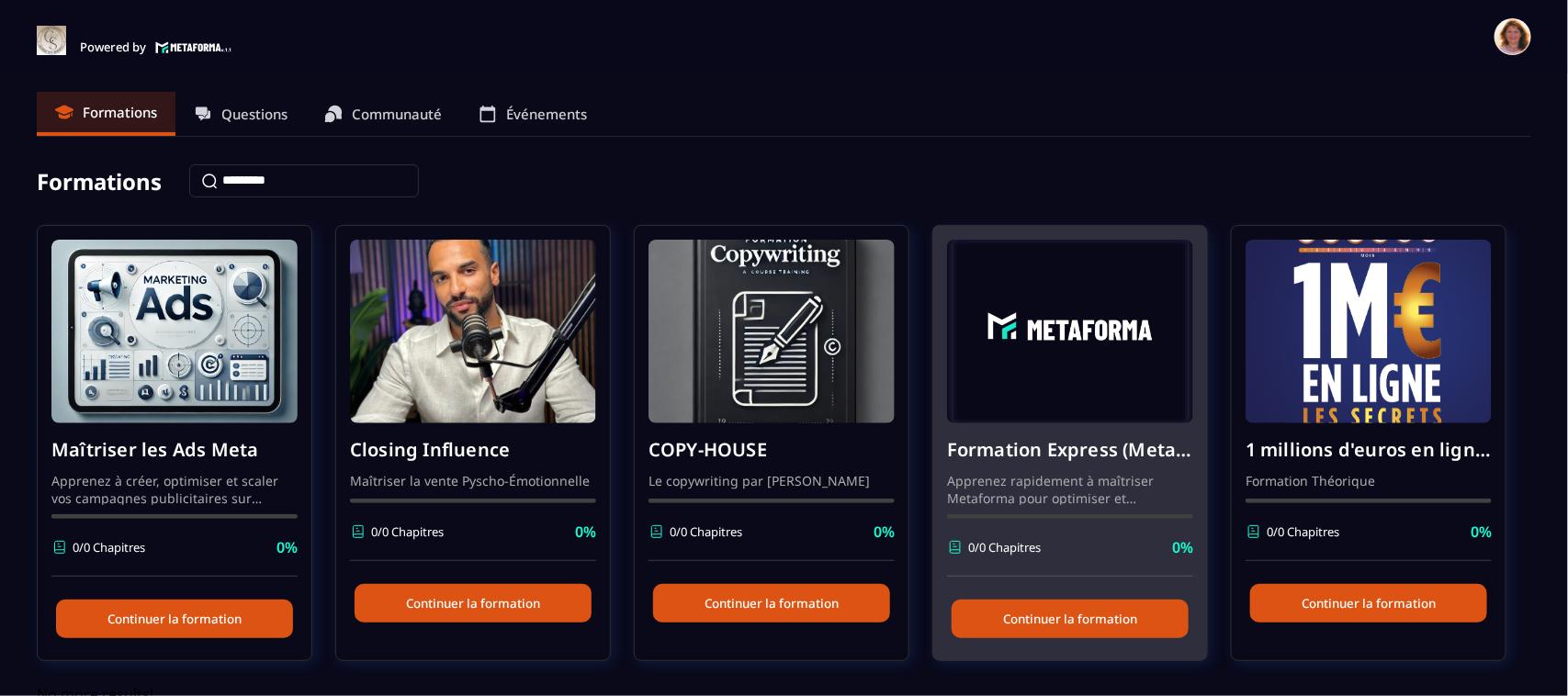 click on "Continuer la formation" at bounding box center [1070, 619] 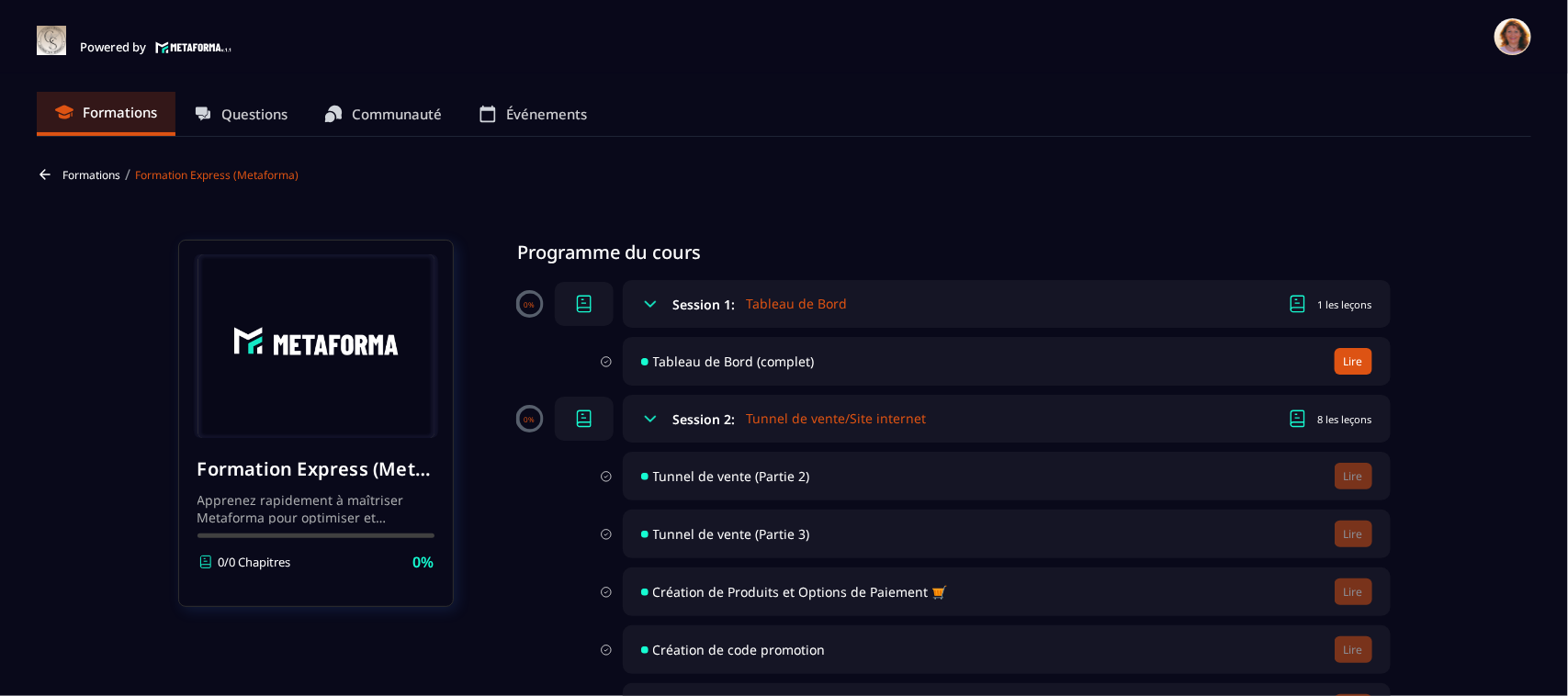 click on "Questions" at bounding box center [254, 114] 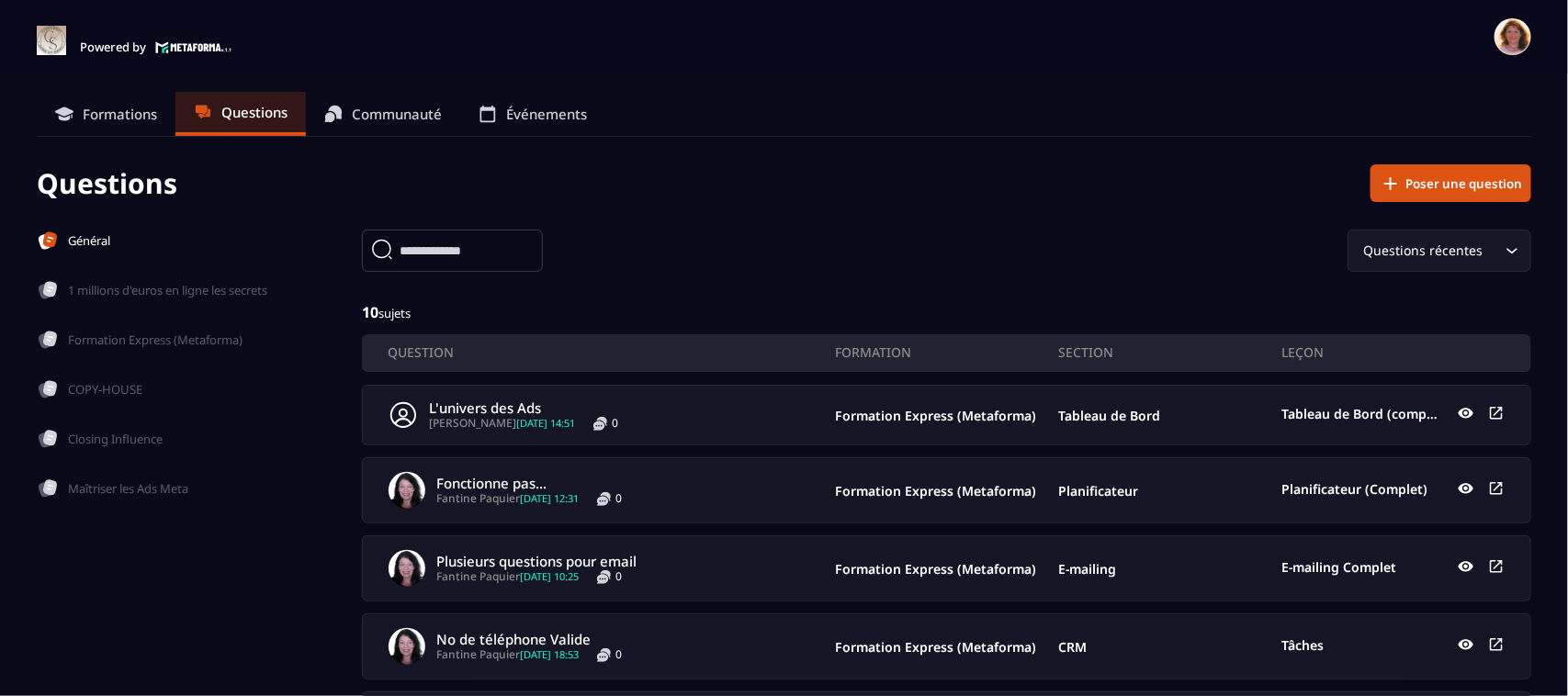 click on "Formations" at bounding box center [119, 114] 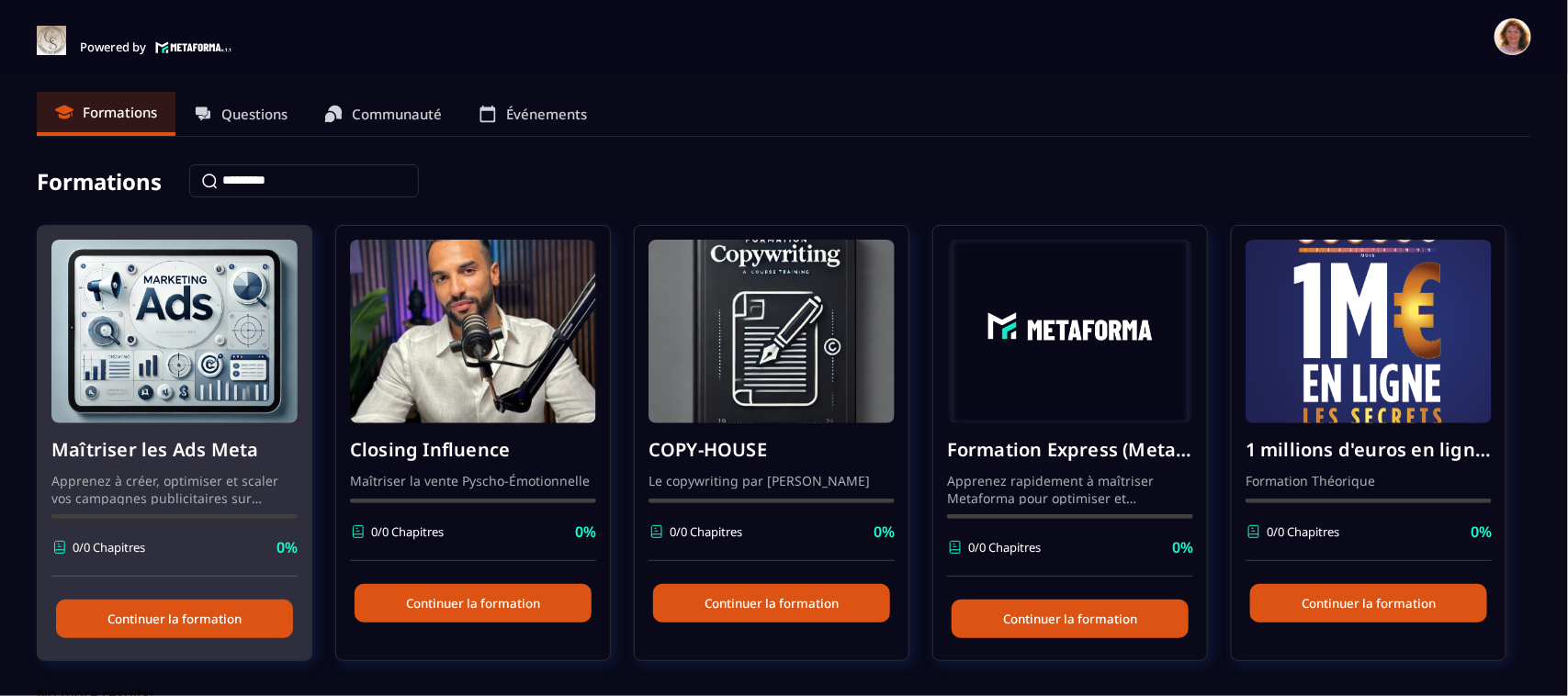 click on "Continuer la formation" at bounding box center (175, 619) 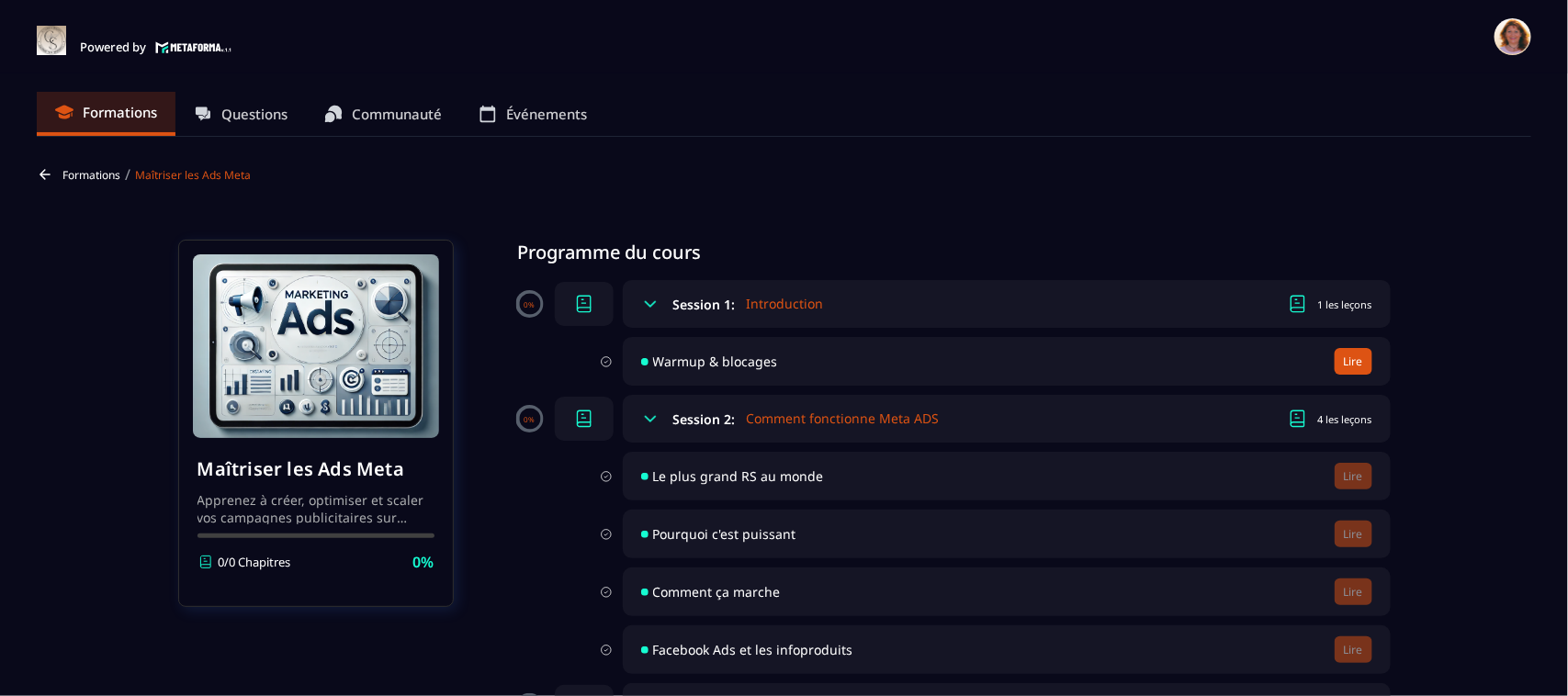 click on "Introduction" at bounding box center [785, 304] 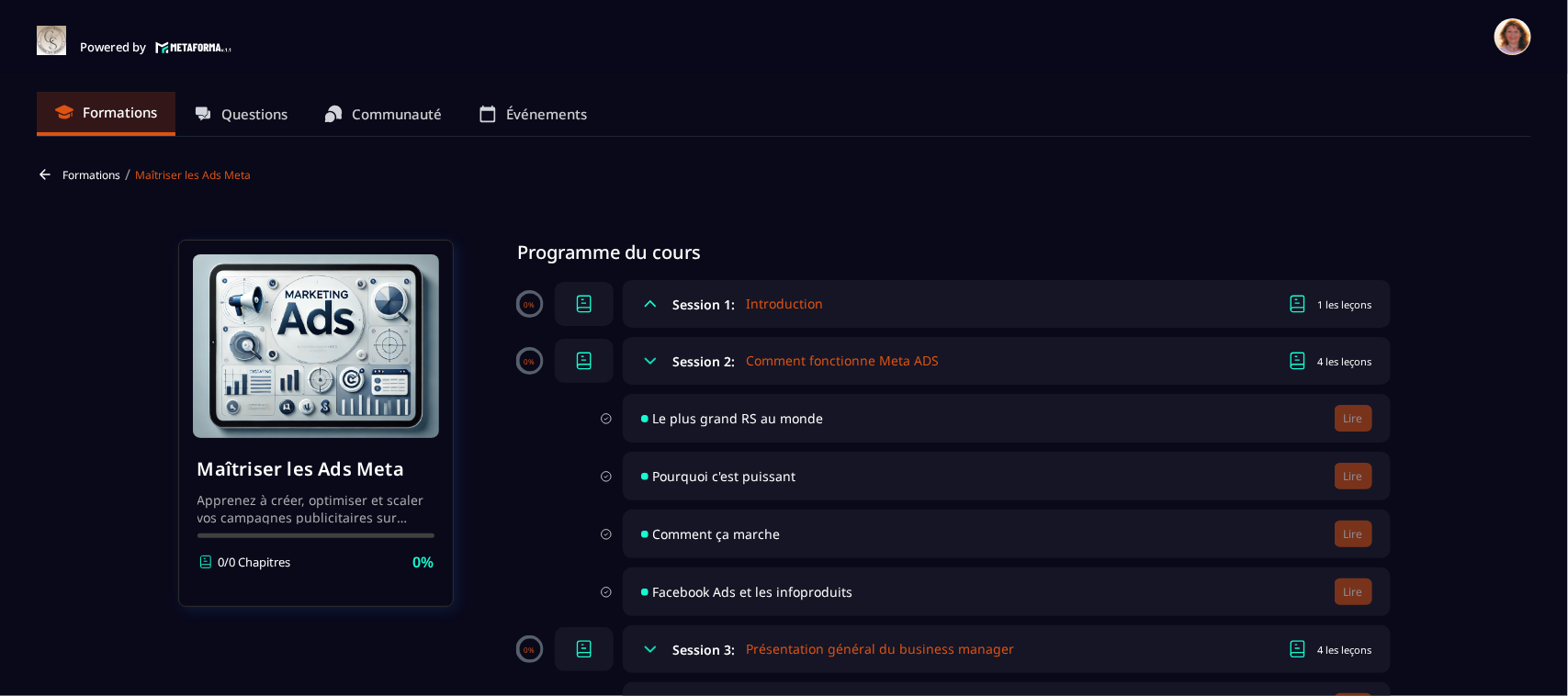 click 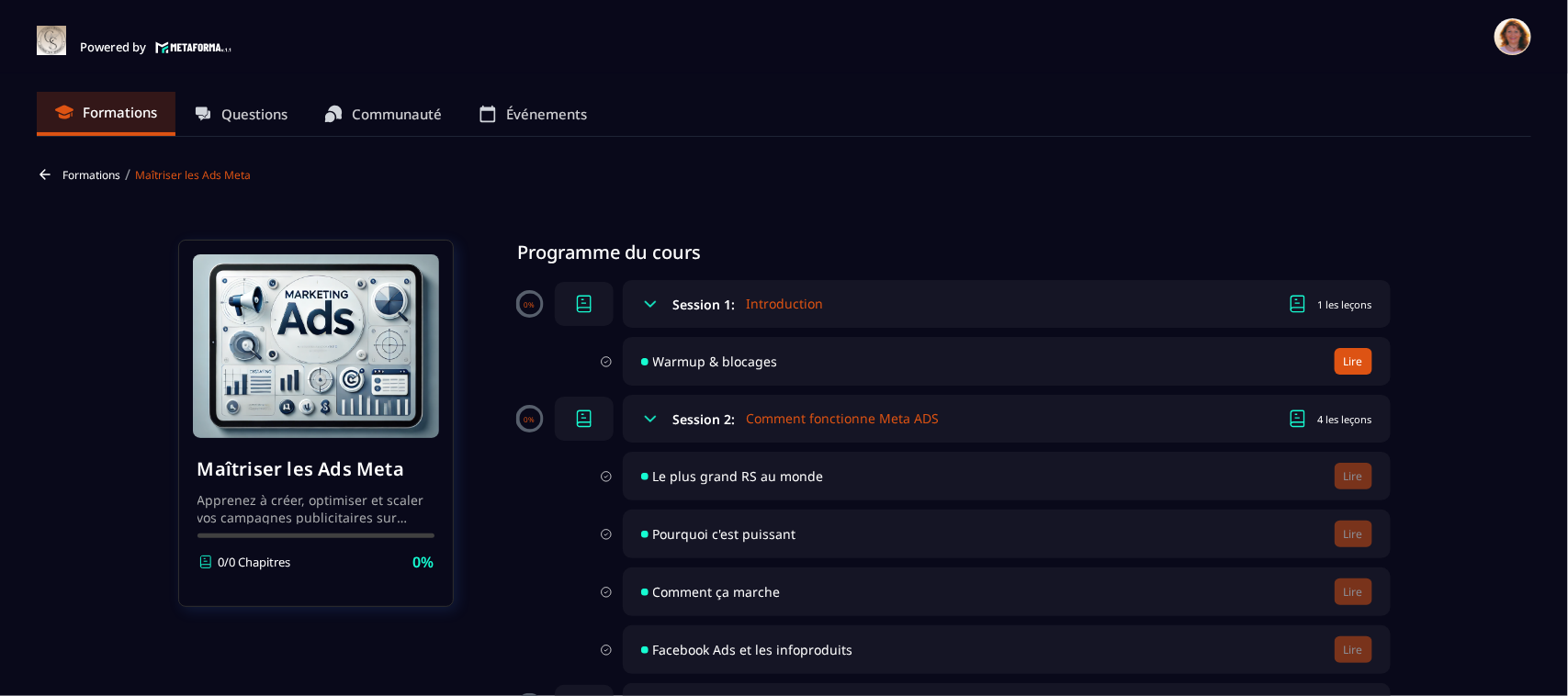click on "Warmup & blocages" at bounding box center [716, 361] 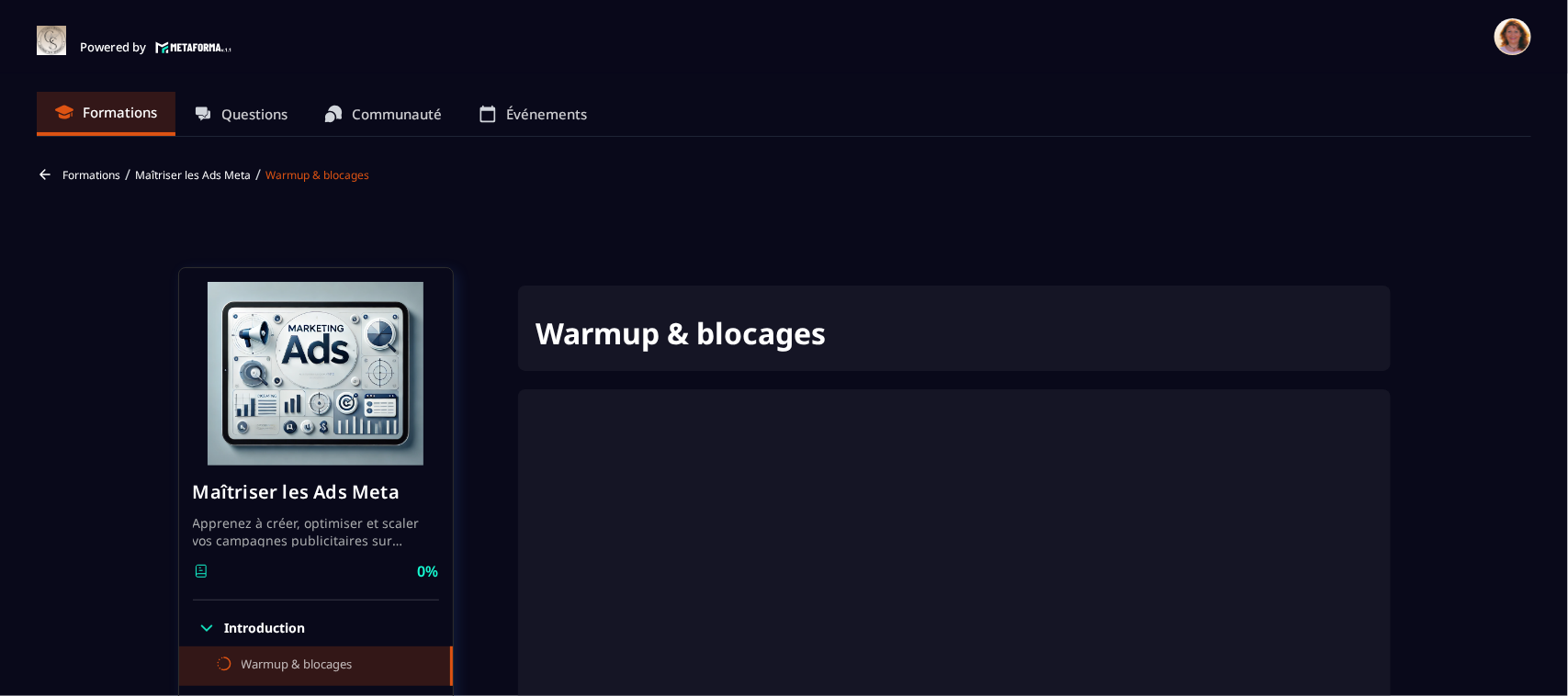 scroll, scrollTop: 110, scrollLeft: 0, axis: vertical 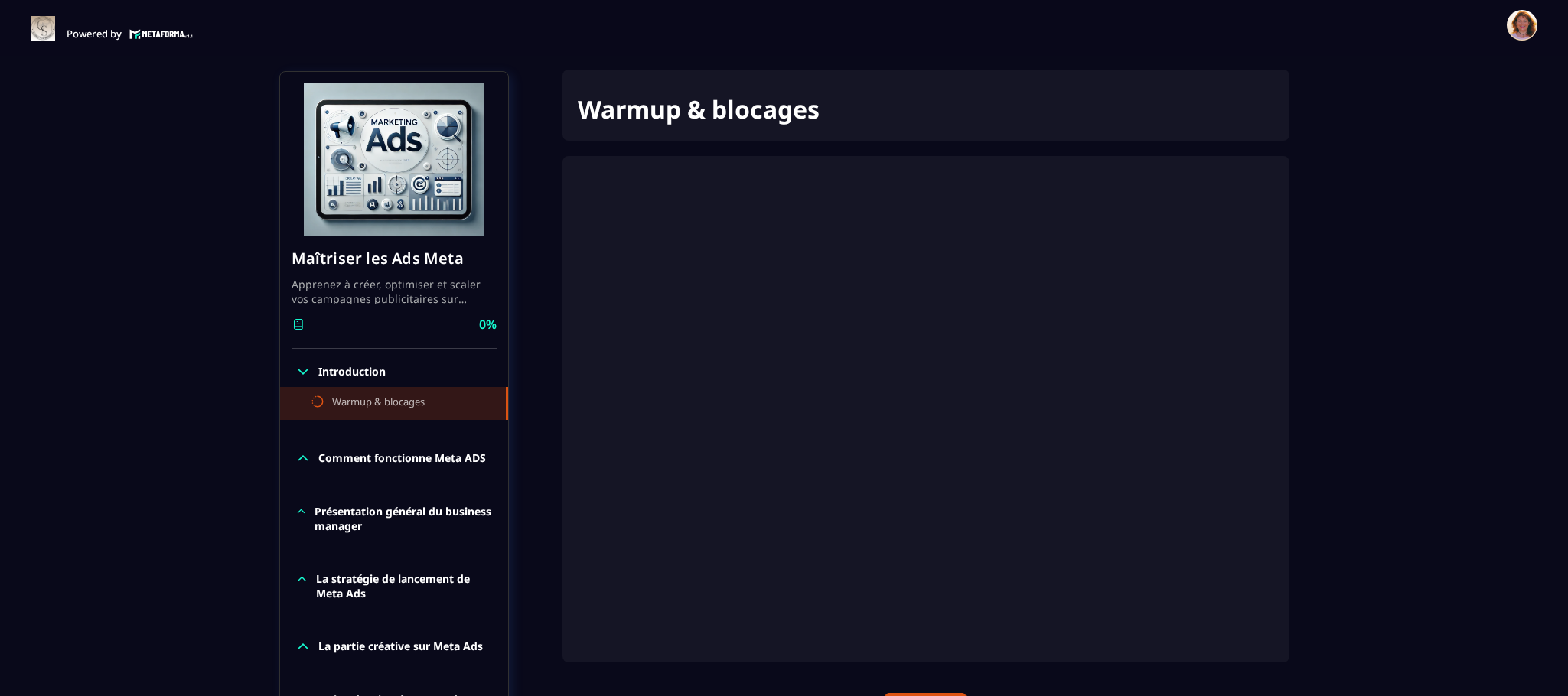 drag, startPoint x: 1234, startPoint y: 274, endPoint x: 1482, endPoint y: 329, distance: 254.0256 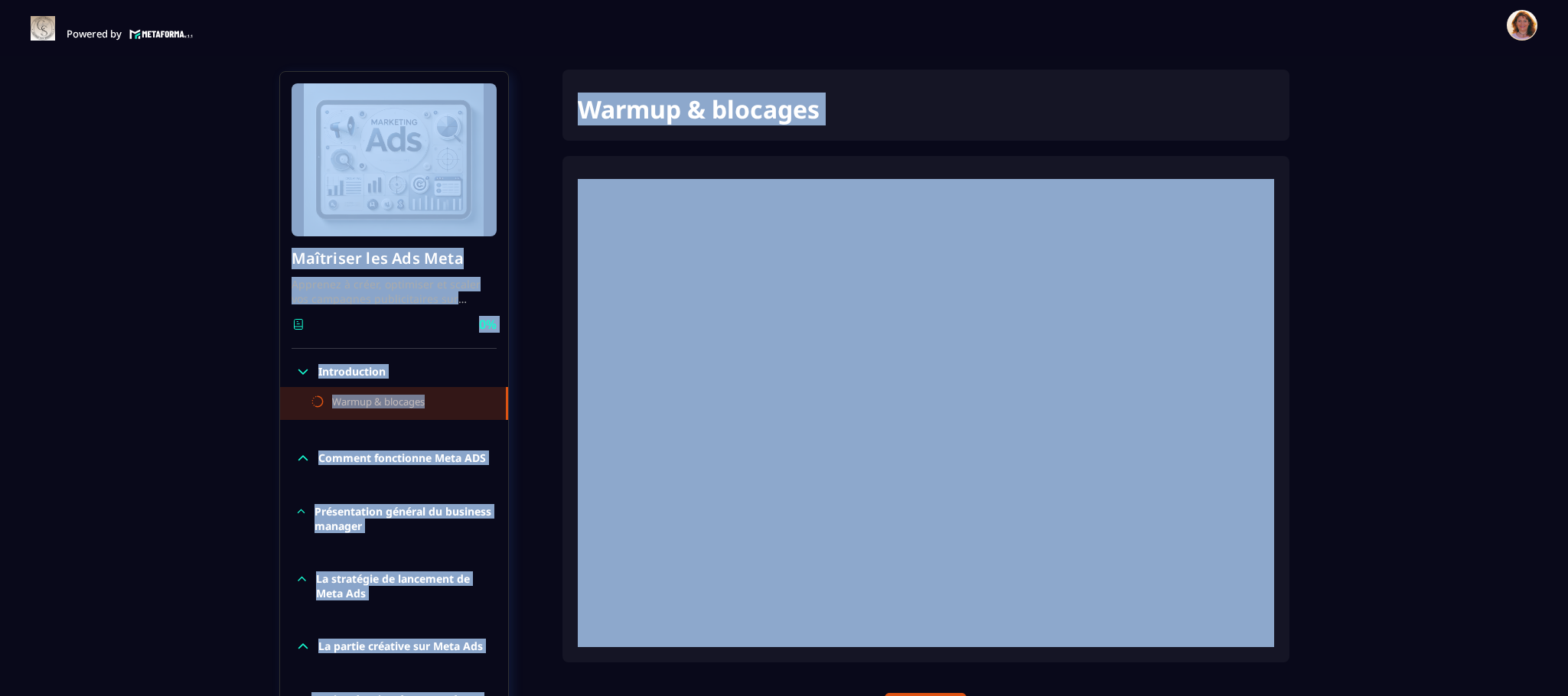 scroll, scrollTop: 0, scrollLeft: 0, axis: both 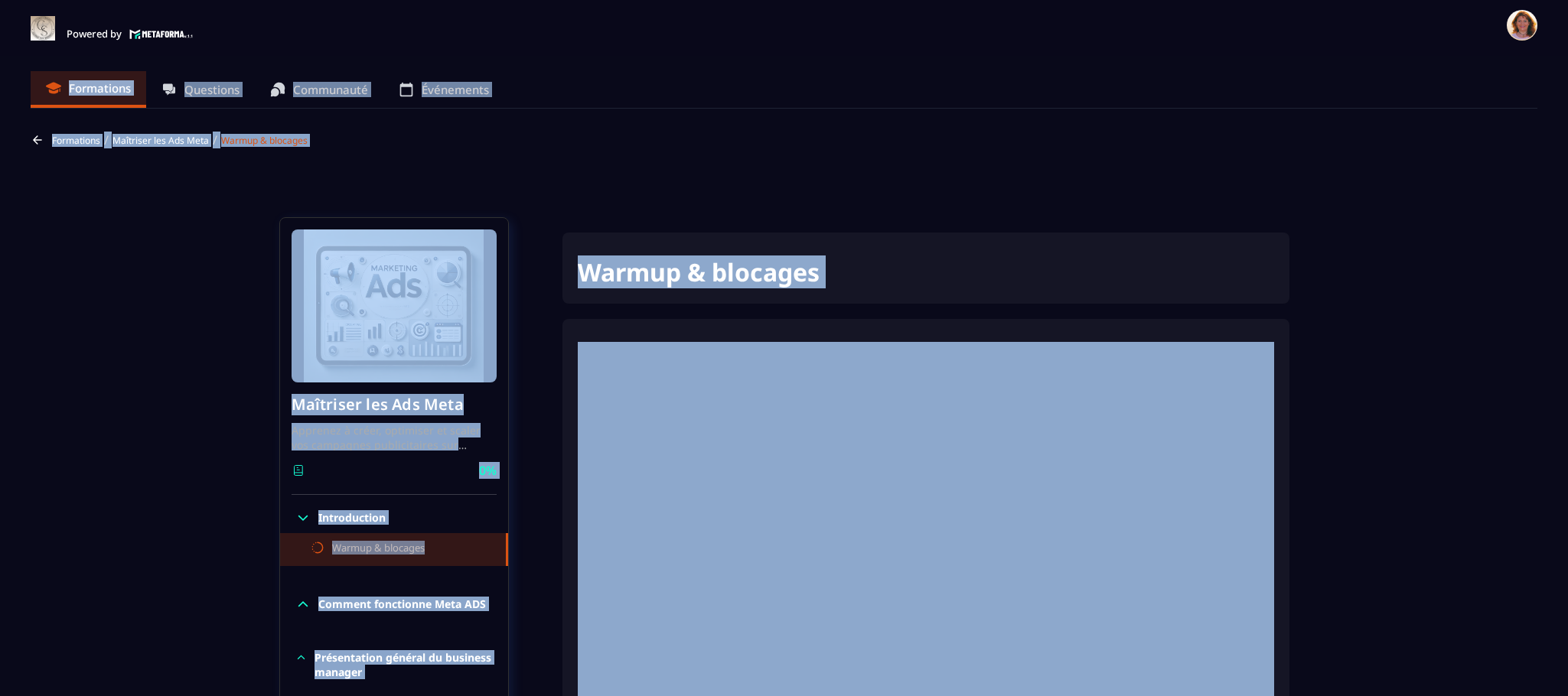 drag, startPoint x: 1429, startPoint y: 239, endPoint x: 1430, endPoint y: 253, distance: 14.035669 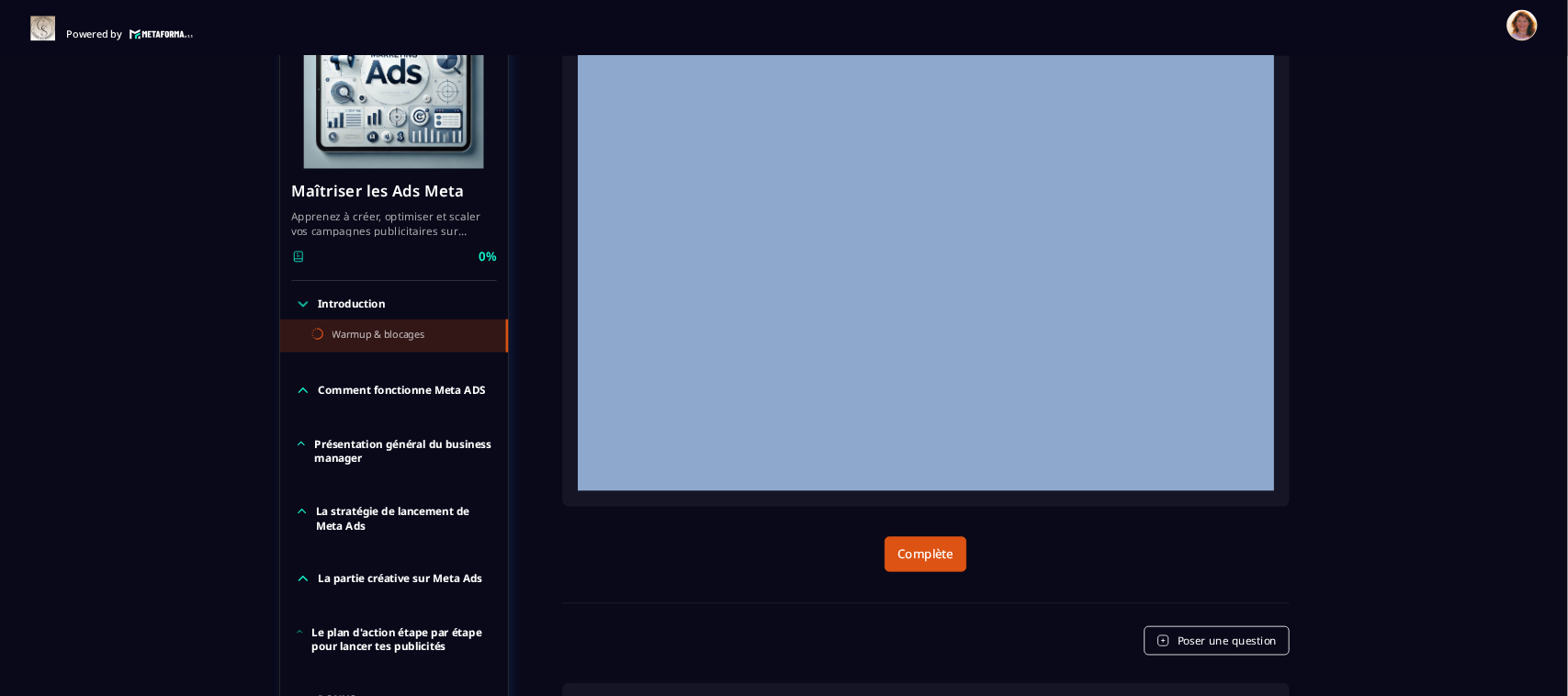 scroll, scrollTop: 540, scrollLeft: 0, axis: vertical 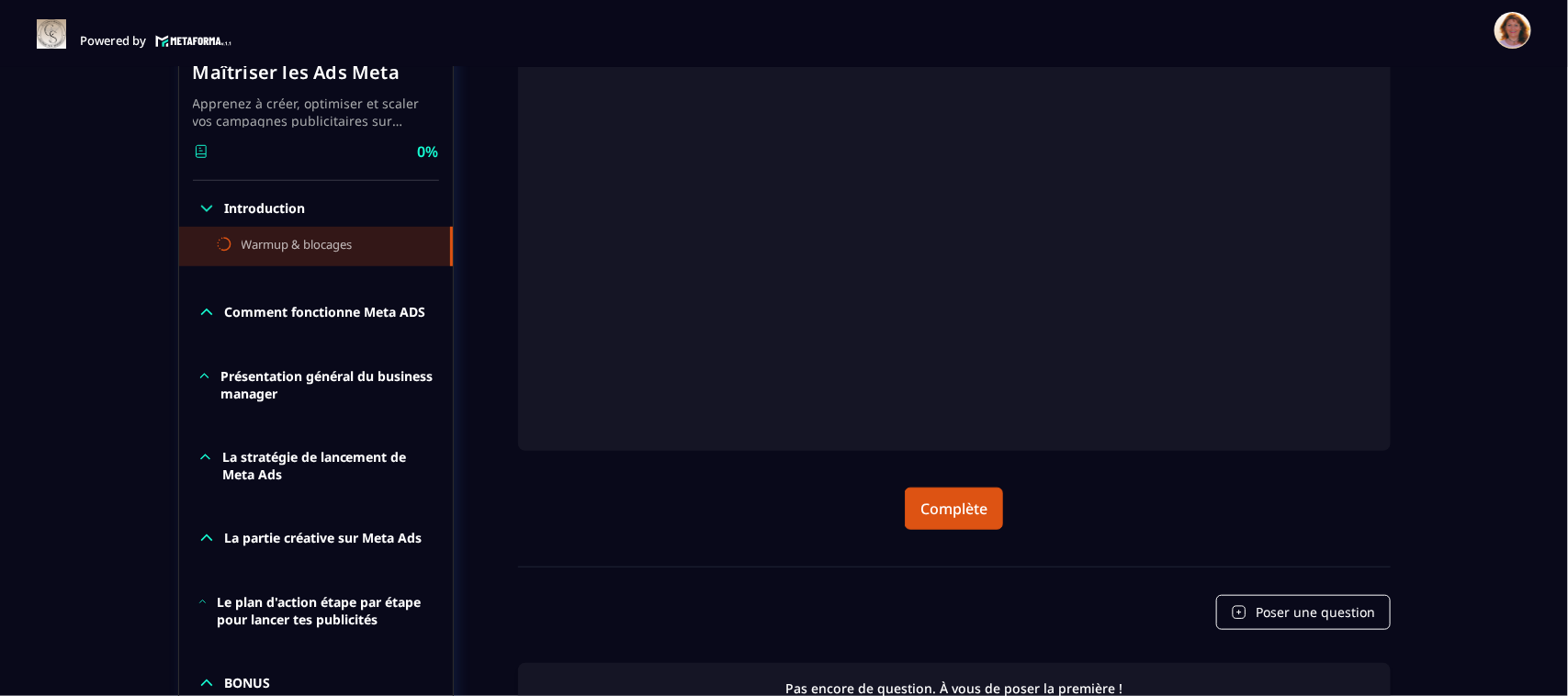 click on "Formations / Maîtriser les Ads Meta / Warmup & blocages Maîtriser les Ads Meta Apprenez à créer, optimiser et scaler vos campagnes publicitaires sur Facebook et Instagram. 0%  Introduction Warmup & blocages Comment fonctionne Meta ADS Présentation général du business manager La stratégie de lancement de Meta Ads La partie créative sur Meta Ads Le plan d'action étape par étape pour lancer tes publicités BONUS Maîtriser les Ads Meta Apprenez à créer, optimiser et scaler vos campagnes publicitaires sur Facebook et Instagram. 0%  Introduction Warmup & blocages Comment fonctionne Meta ADS Présentation général du business manager La stratégie de lancement de Meta Ads La partie créative sur Meta Ads Le plan d'action étape par étape pour lancer tes publicités BONUS Warmup & blocages Complète  Poser une question Pas encore de question. À vous de poser la première !" at bounding box center [784, 181] 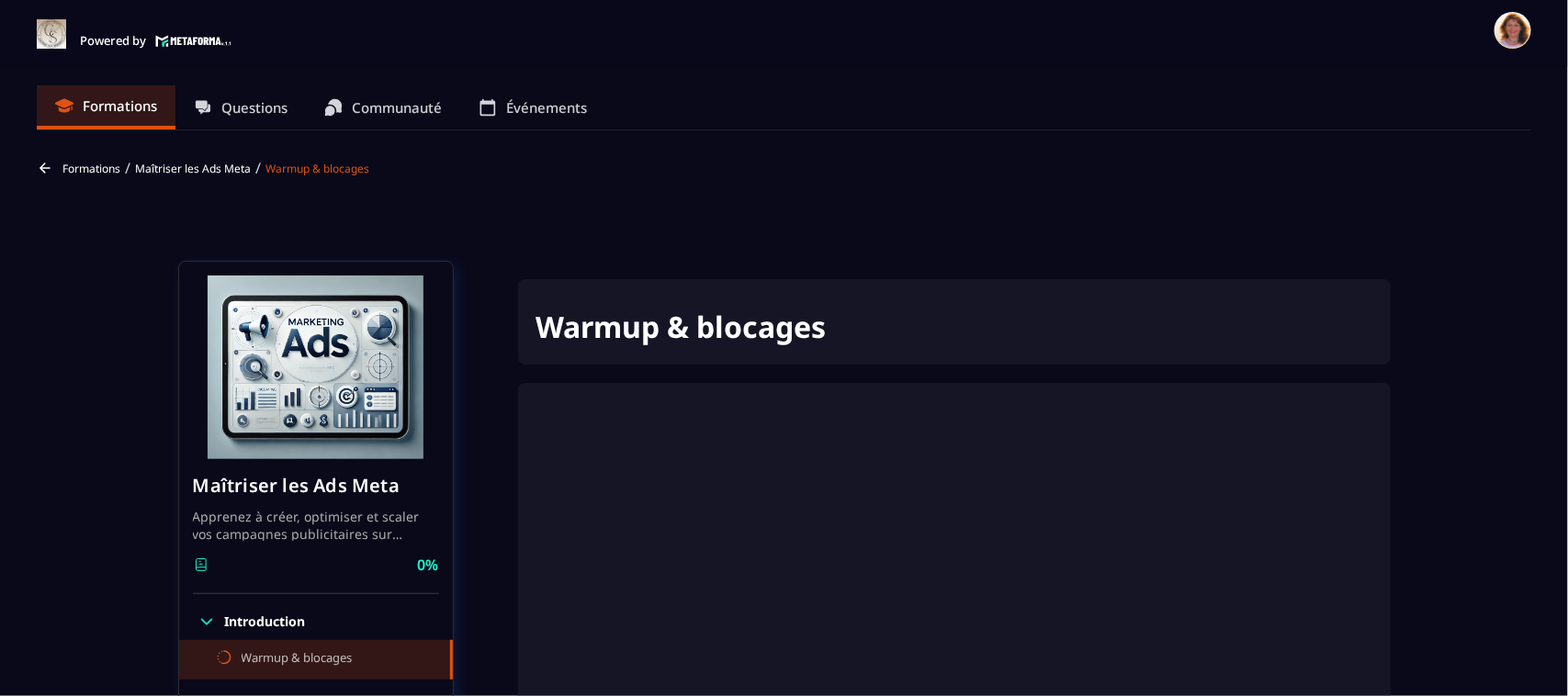 scroll, scrollTop: 551, scrollLeft: 0, axis: vertical 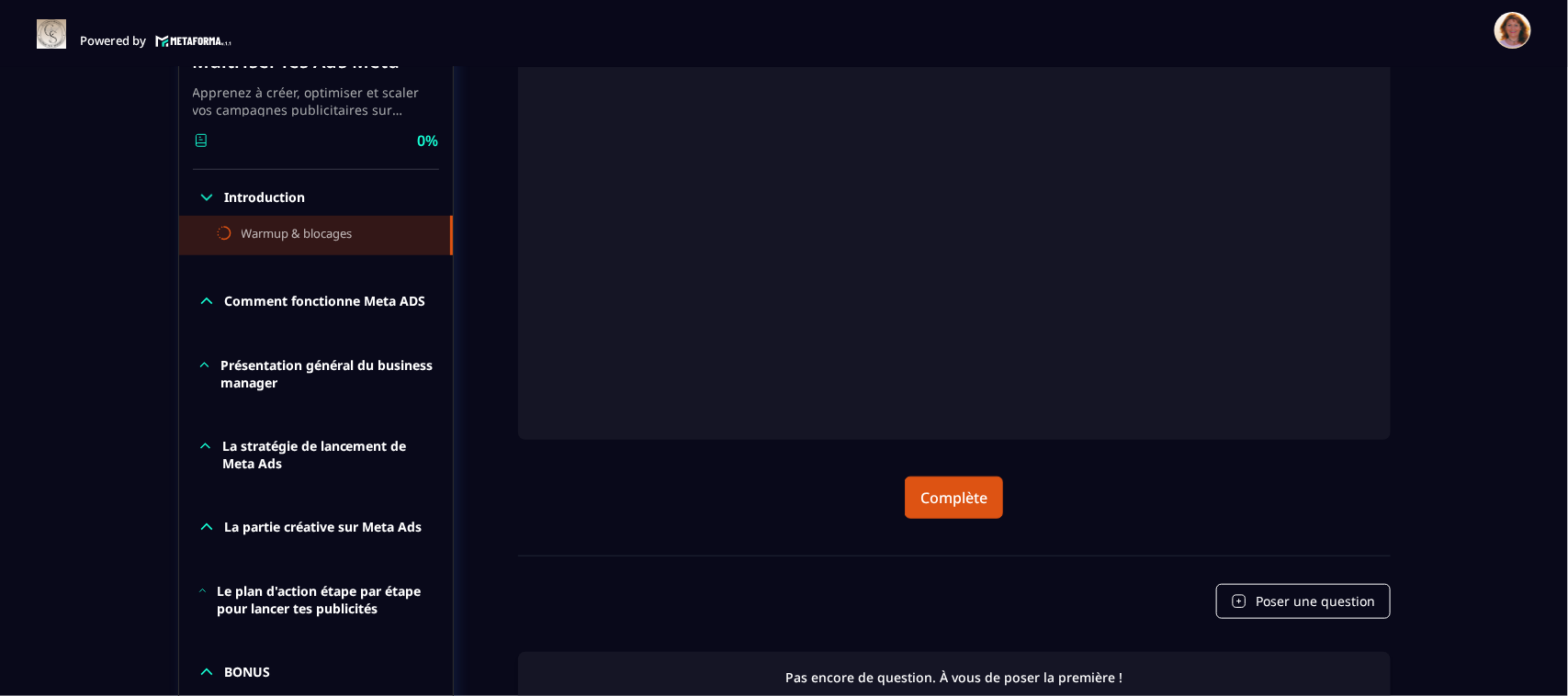 click on "Présentation général du business manager" at bounding box center [316, 374] 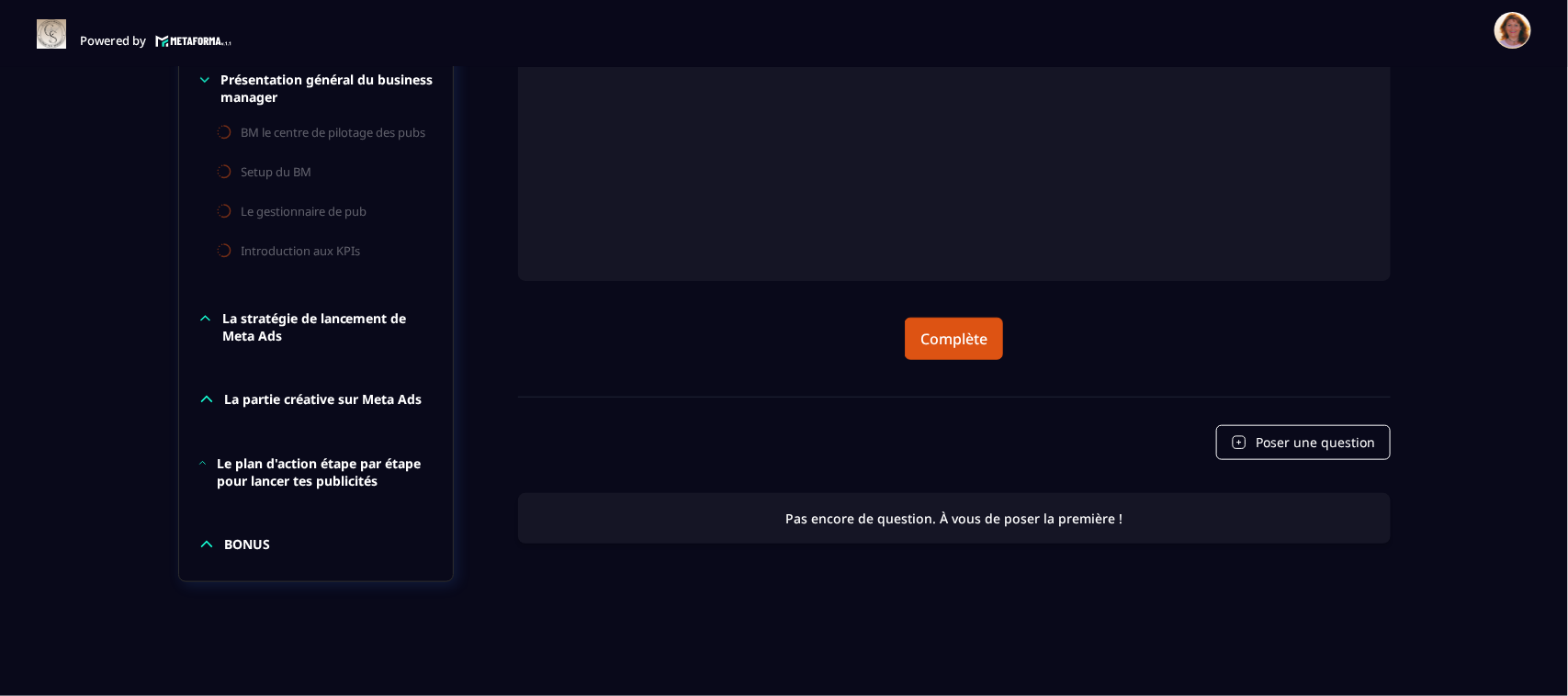 scroll, scrollTop: 664, scrollLeft: 0, axis: vertical 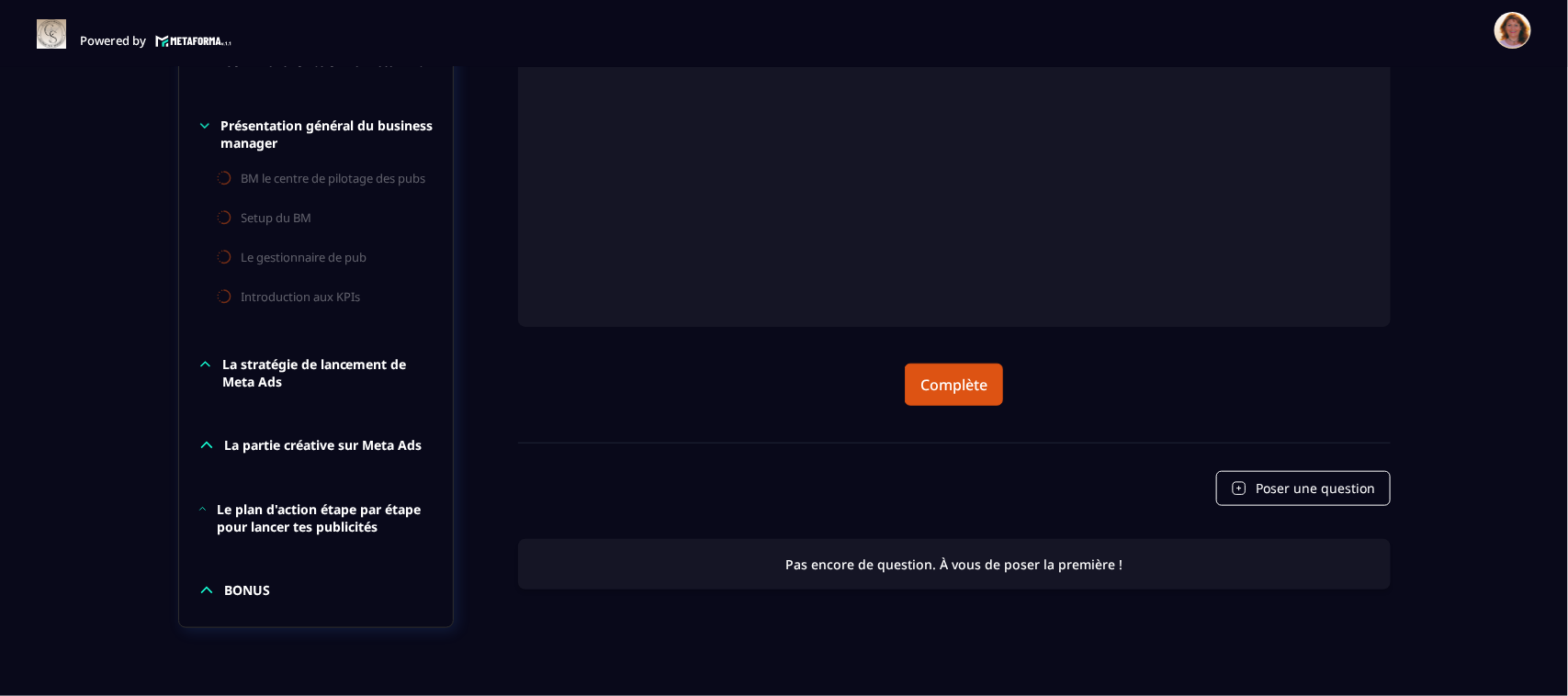 click 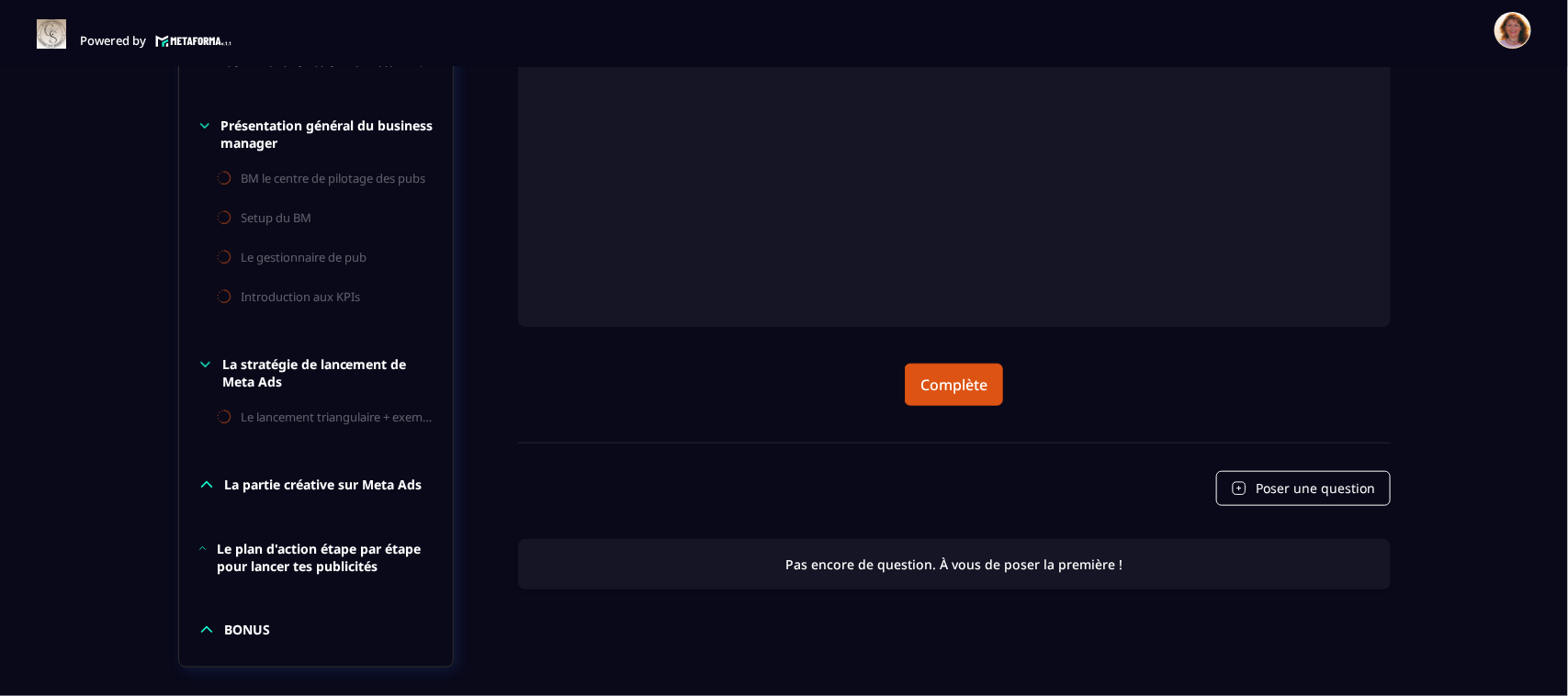 click on "La stratégie de lancement de Meta Ads" at bounding box center [328, 373] 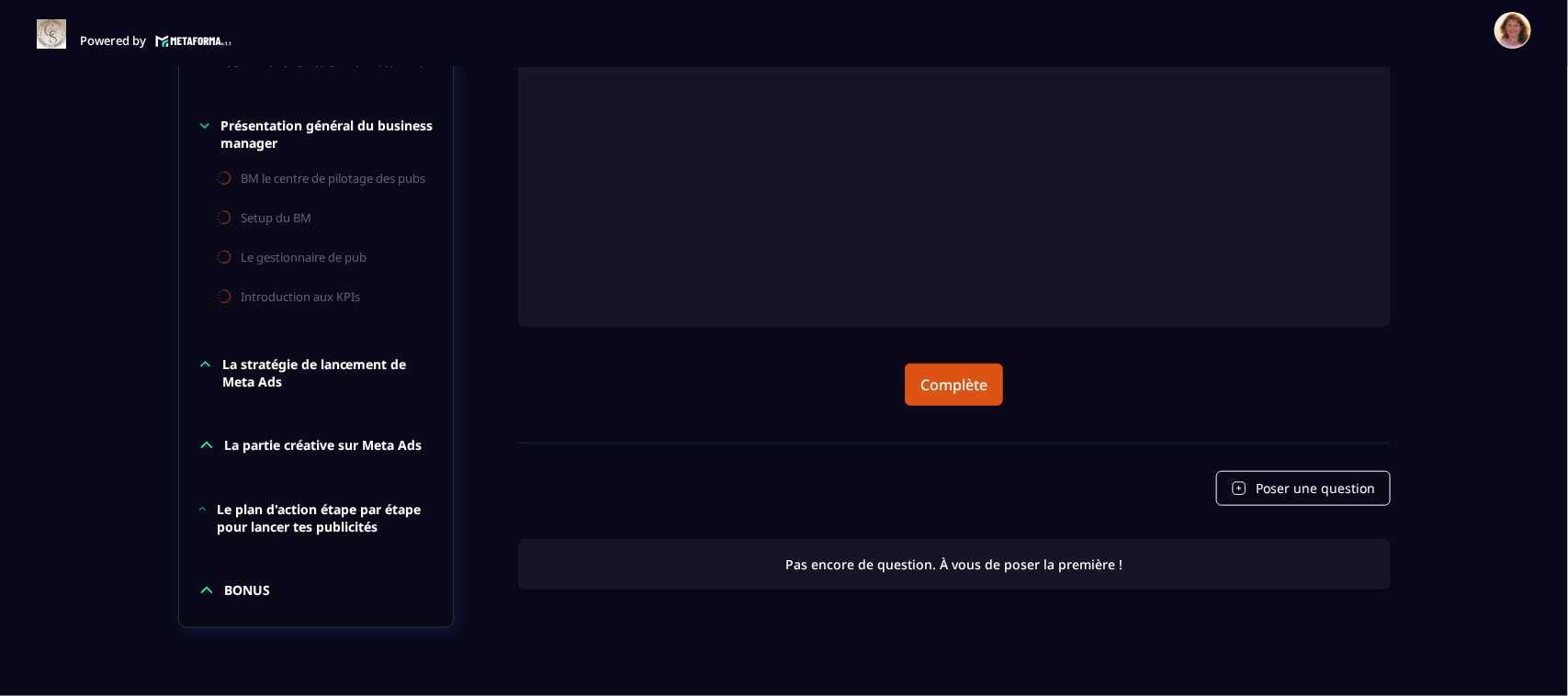 click on "La stratégie de lancement de Meta Ads" at bounding box center [328, 373] 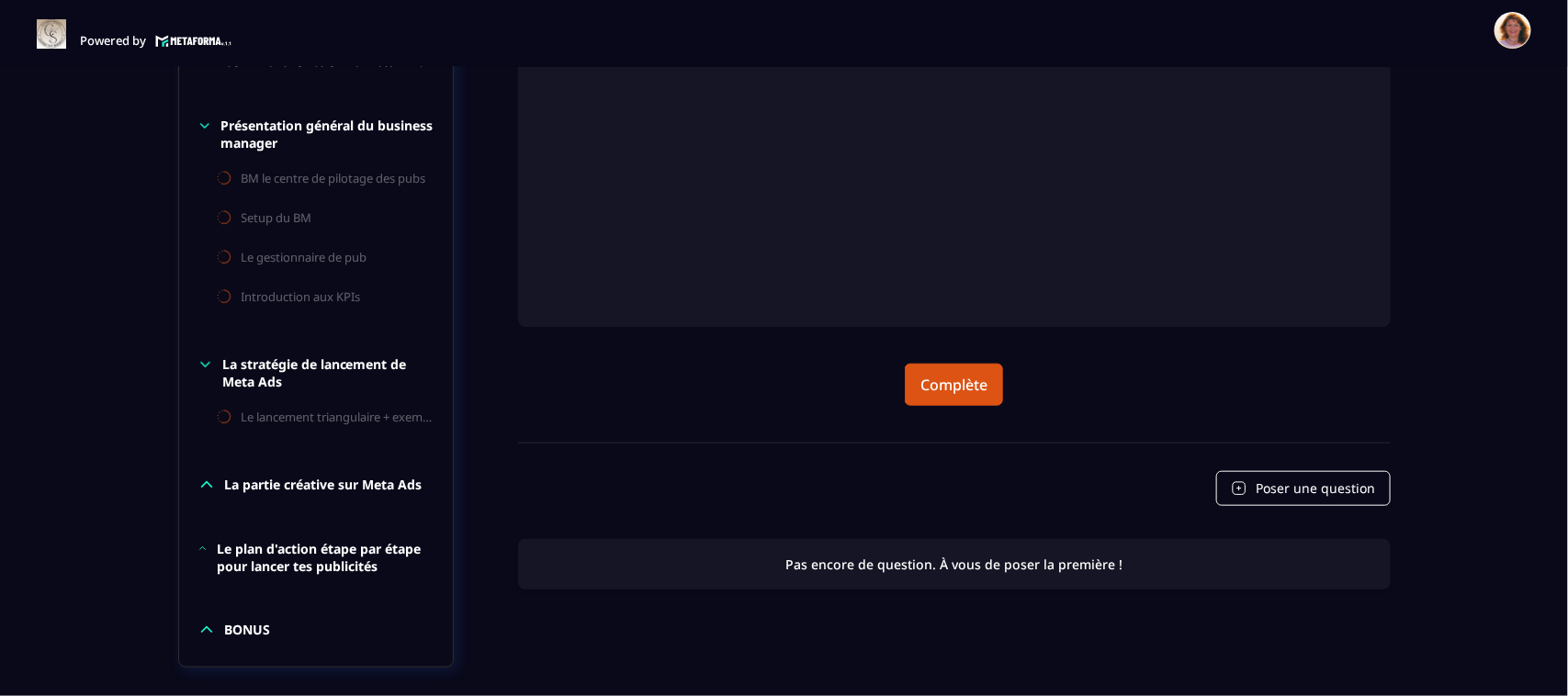 click on "Formations Questions Communauté Événements Formations / Maîtriser les Ads Meta / Warmup & blocages Maîtriser les Ads Meta Apprenez à créer, optimiser et scaler vos campagnes publicitaires sur Facebook et Instagram. 0%  Introduction Warmup & blocages Comment fonctionne Meta ADS Présentation général du business manager La stratégie de lancement de Meta Ads La partie créative sur Meta Ads Le plan d'action étape par étape pour lancer tes publicités BONUS Maîtriser les Ads Meta Apprenez à créer, optimiser et scaler vos campagnes publicitaires sur Facebook et Instagram. 0%  Introduction Warmup & blocages Comment fonctionne Meta ADS Présentation général du business manager BM le centre de pilotage des pubs Setup du BM Le gestionnaire de pub Introduction aux KPIs La stratégie de lancement de Meta Ads Le lancement triangulaire + exemple de tunnel et résultats La partie créative sur Meta Ads Le plan d'action étape par étape pour lancer tes publicités BONUS Warmup & blocages Complète" 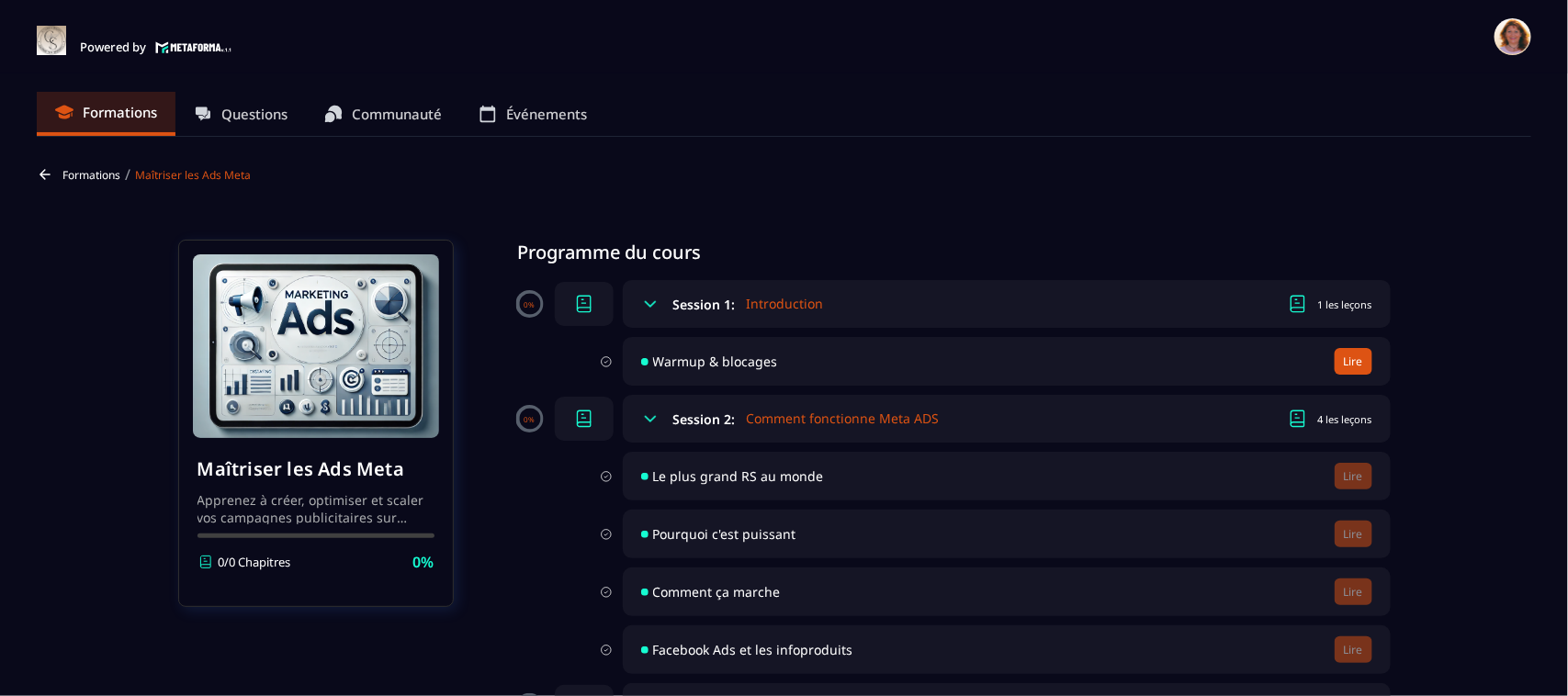 click on "Formations" at bounding box center (119, 112) 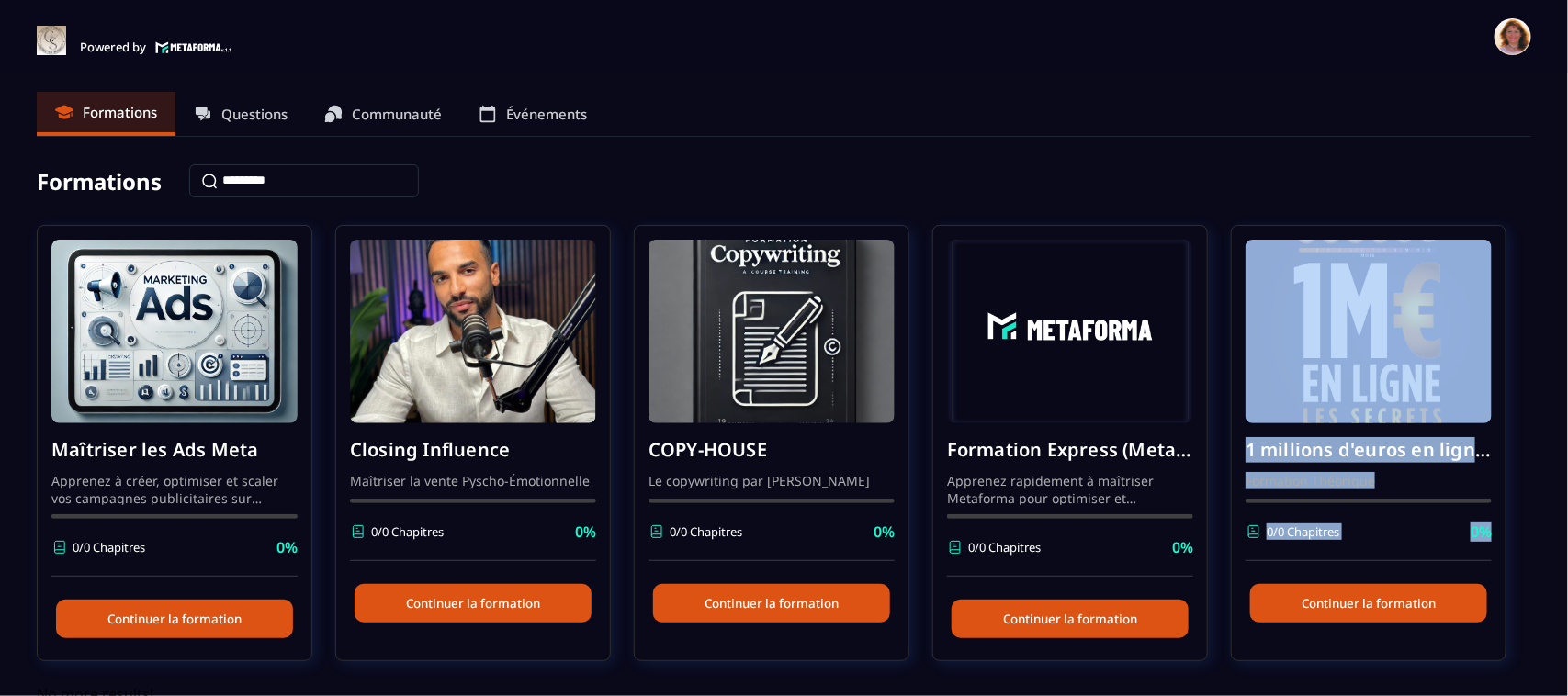 drag, startPoint x: 1567, startPoint y: 228, endPoint x: 1567, endPoint y: 508, distance: 280 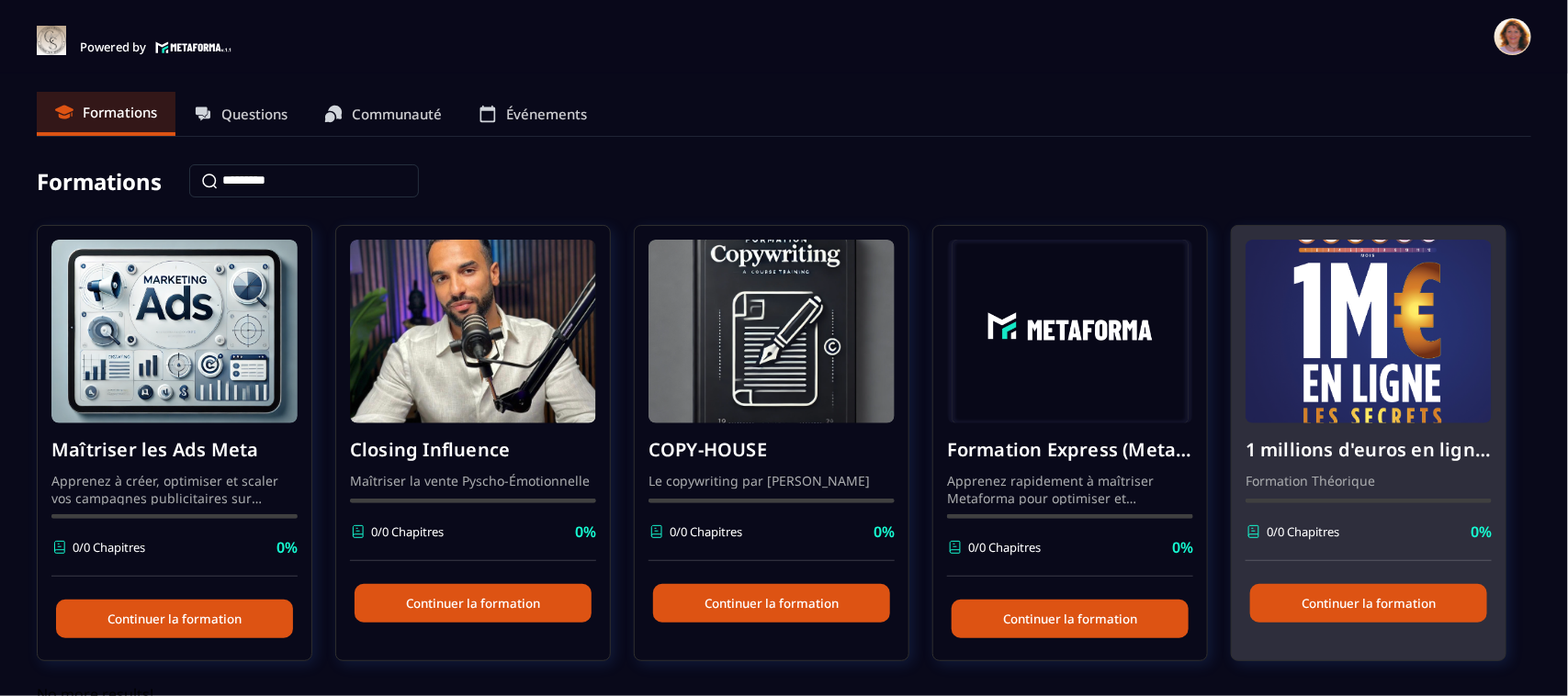 click on "Continuer la formation" at bounding box center (1369, 603) 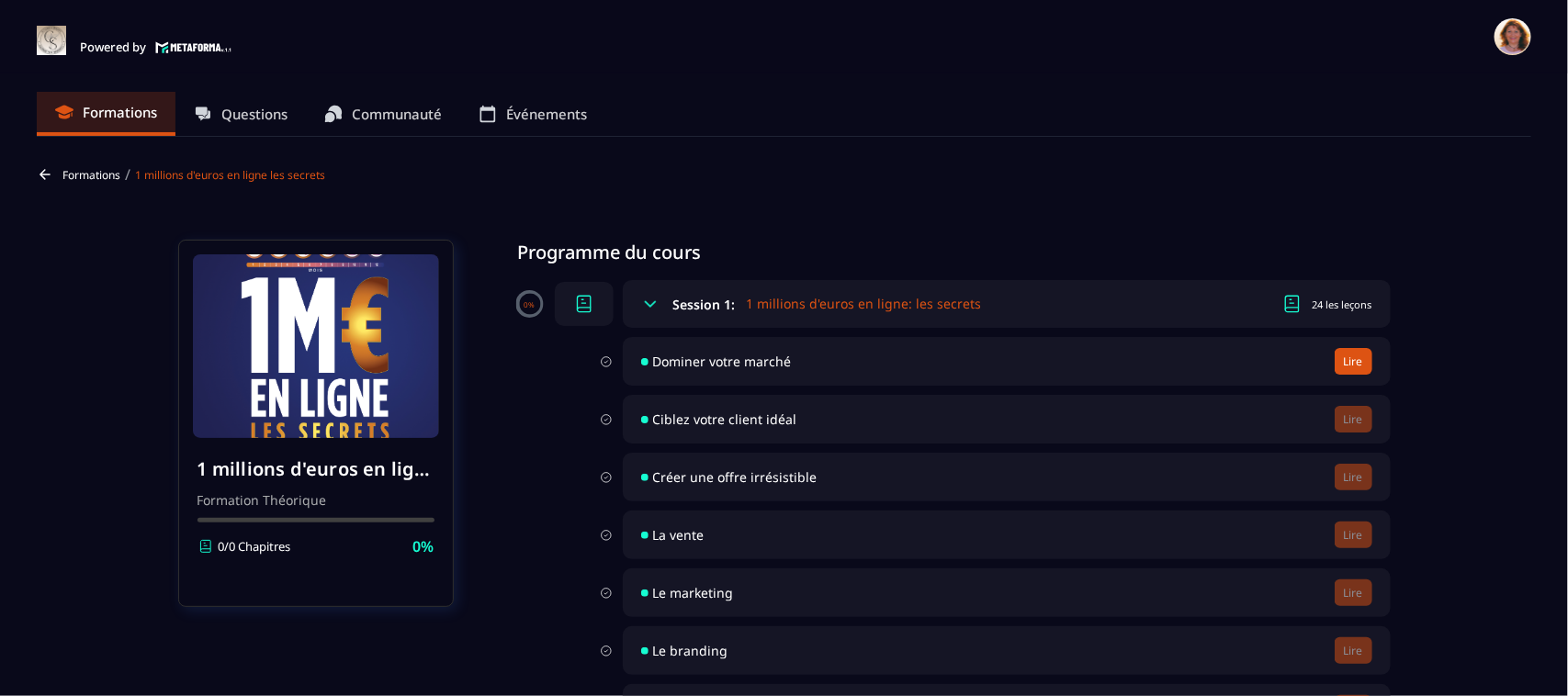 click 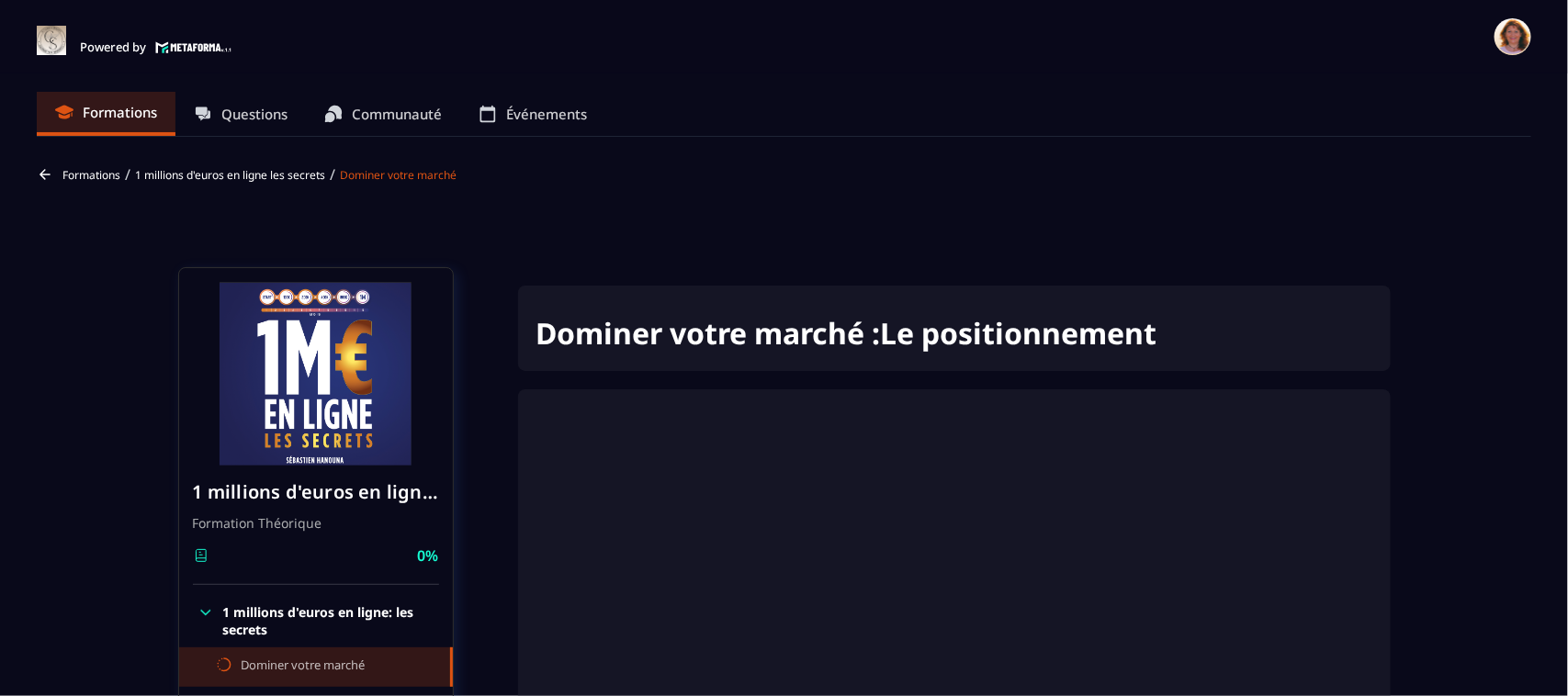 scroll, scrollTop: 195, scrollLeft: 0, axis: vertical 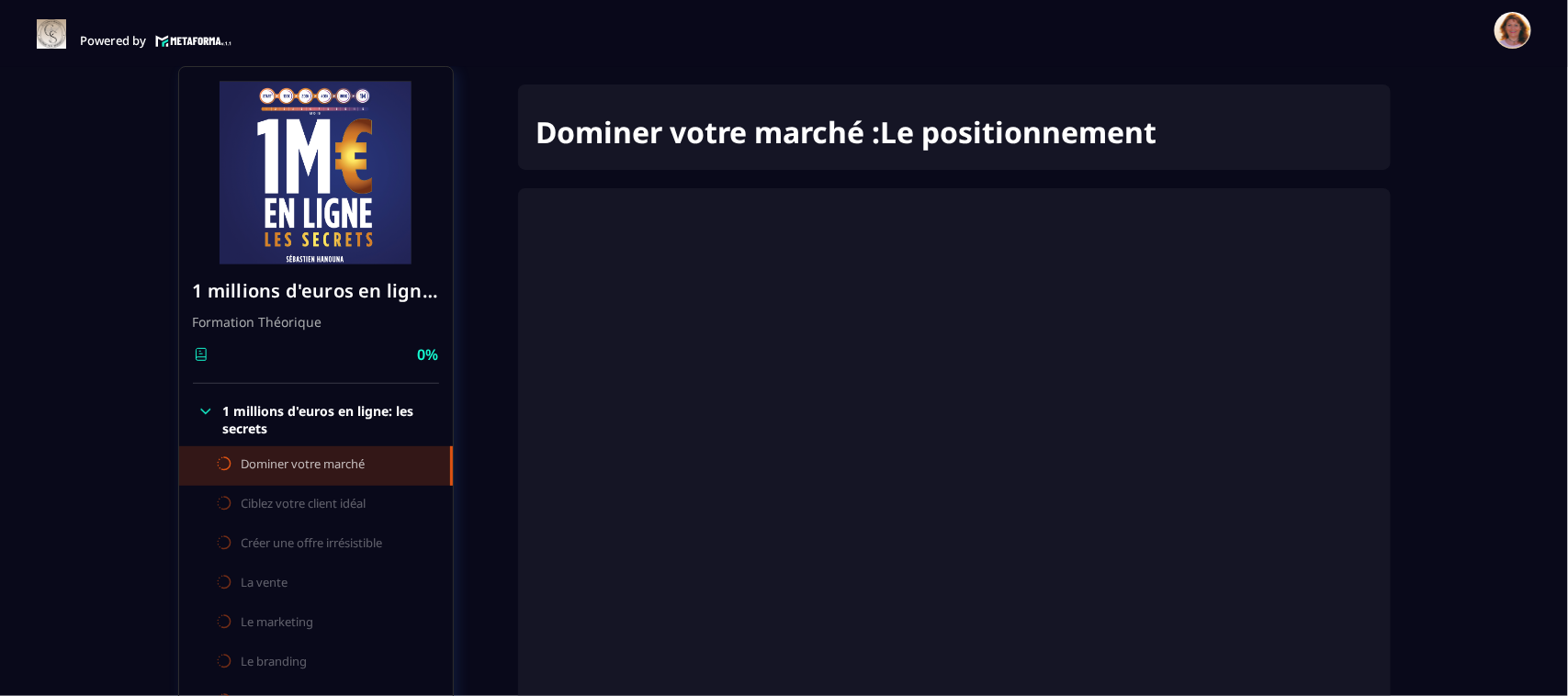 click on "Formations / 1 millions d'euros en ligne les secrets / Dominer votre marché 1 millions d'euros en ligne les secrets Formation Théorique 0%  1 millions d'euros en ligne: les secrets Dominer votre marché Ciblez votre client idéal Créer une offre irrésistible La vente Le marketing Le branding Le copywriting Construire le parcours client gagnant Le trafic payant Le trafic naturel Les meilleurs techniques pour éduquer vos prospects Convertir vos prospects à l'offre irrésistible Le closing l'art de clôturer la vente 3 parcours clients gagnants La vente de petits produits La VSL L'expérience client Systématiser et automatiser Déléguer, recruter et manager L'intelligence artificielle L'affiliation Développez l'état d'esprit d'une machine de guerre Les 10 principes à absolument retenir Le livre 1 millions d'euros en ligne les secrets Formation Théorique 0%  1 millions d'euros en ligne: les secrets Dominer votre marché Ciblez votre client idéal Créer une offre irrésistible La vente La VSL" at bounding box center (784, 700) 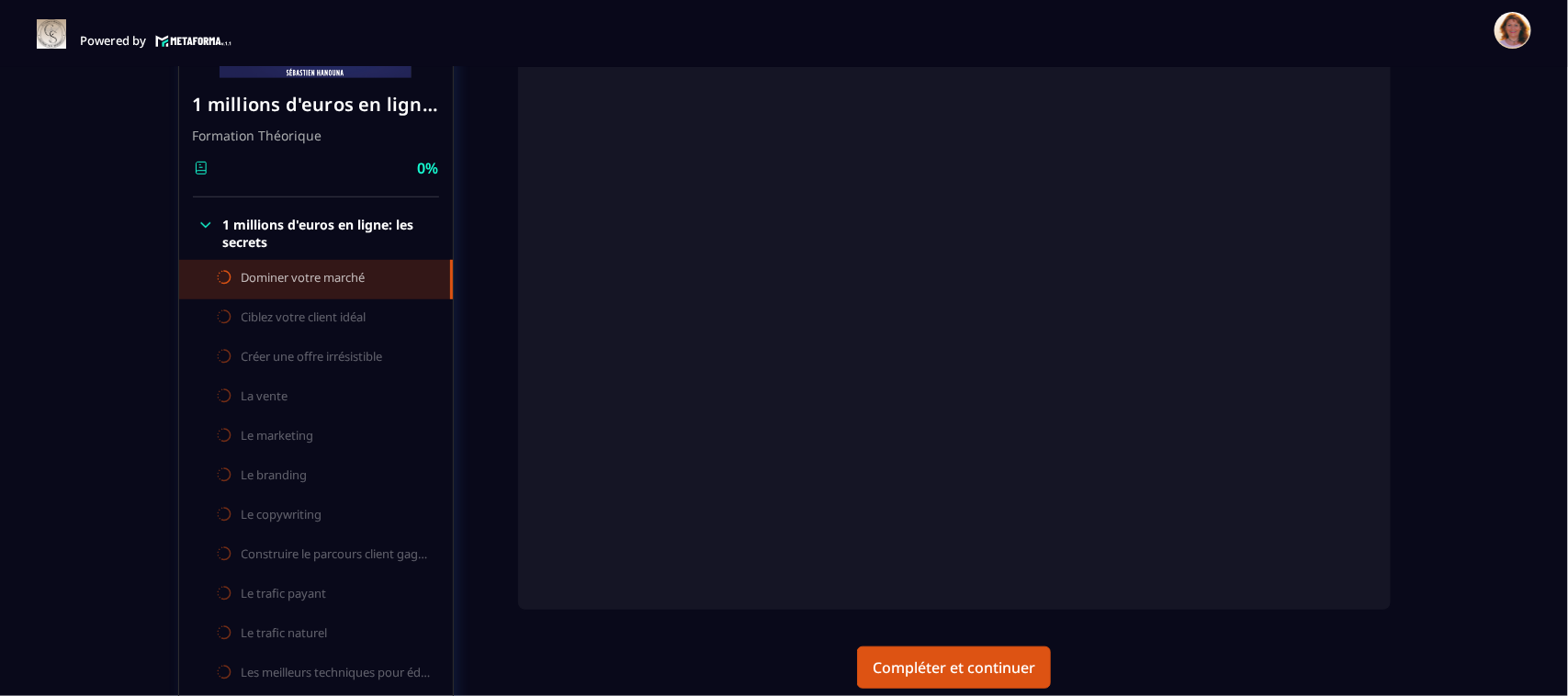 scroll, scrollTop: 424, scrollLeft: 0, axis: vertical 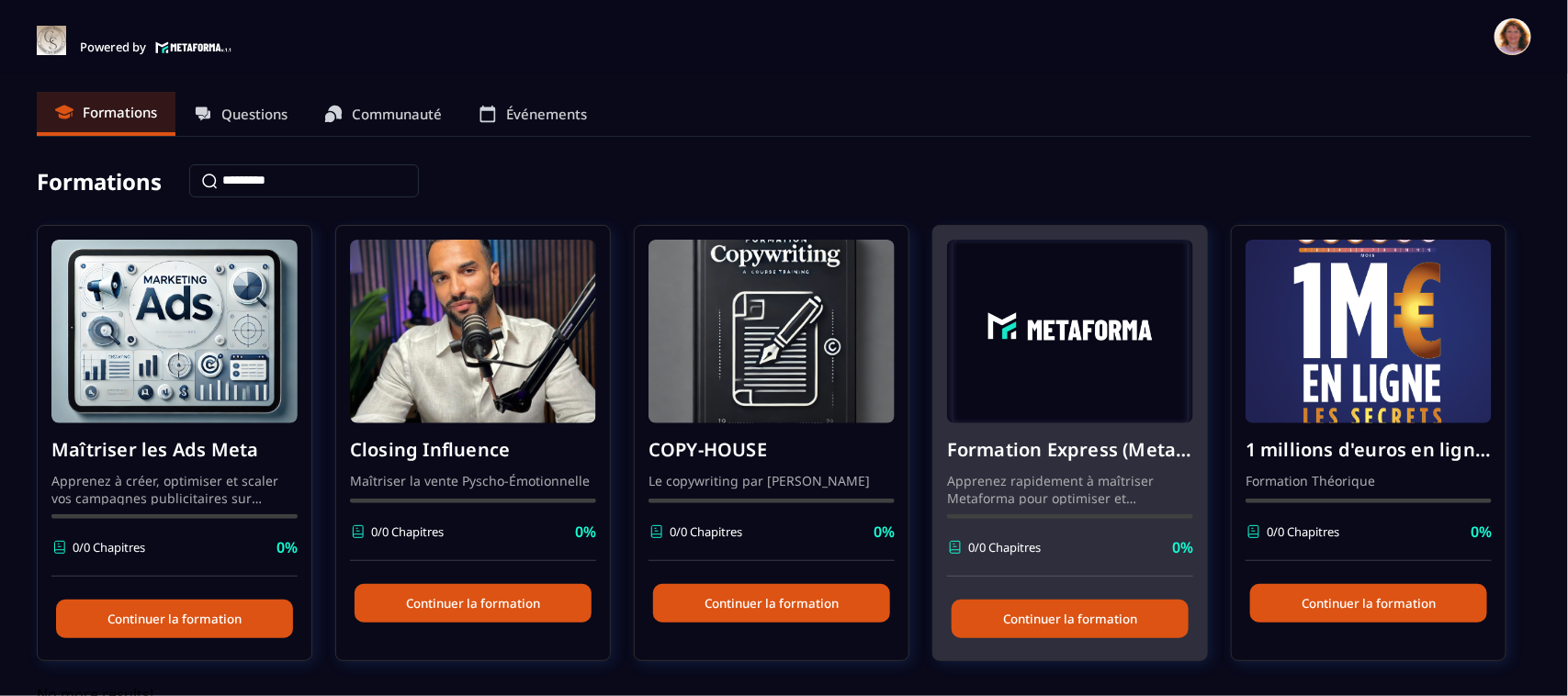 click on "Formation Express (Metaforma) Apprenez rapidement à maîtriser Metaforma pour optimiser et automatiser votre business. 🚀 0/0 Chapitres 0%" at bounding box center [1070, 500] 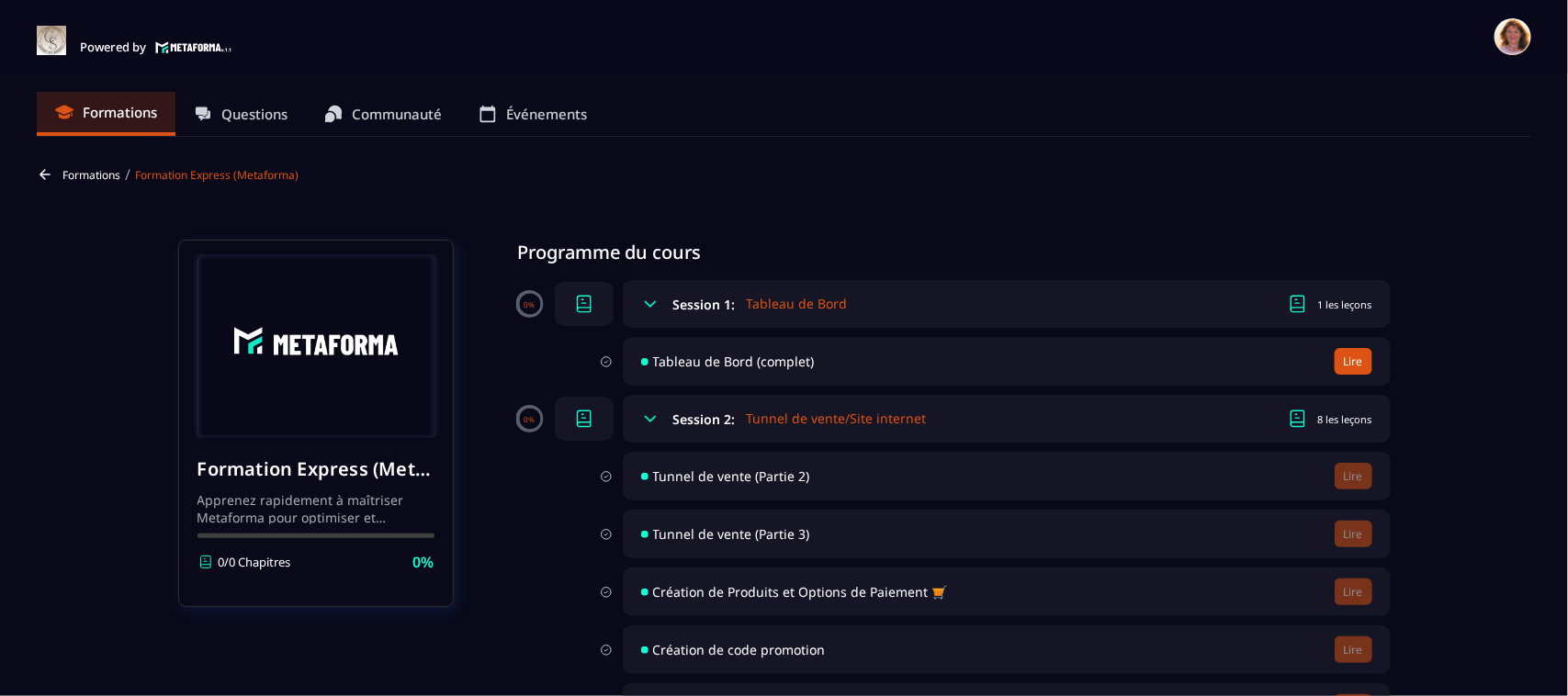click 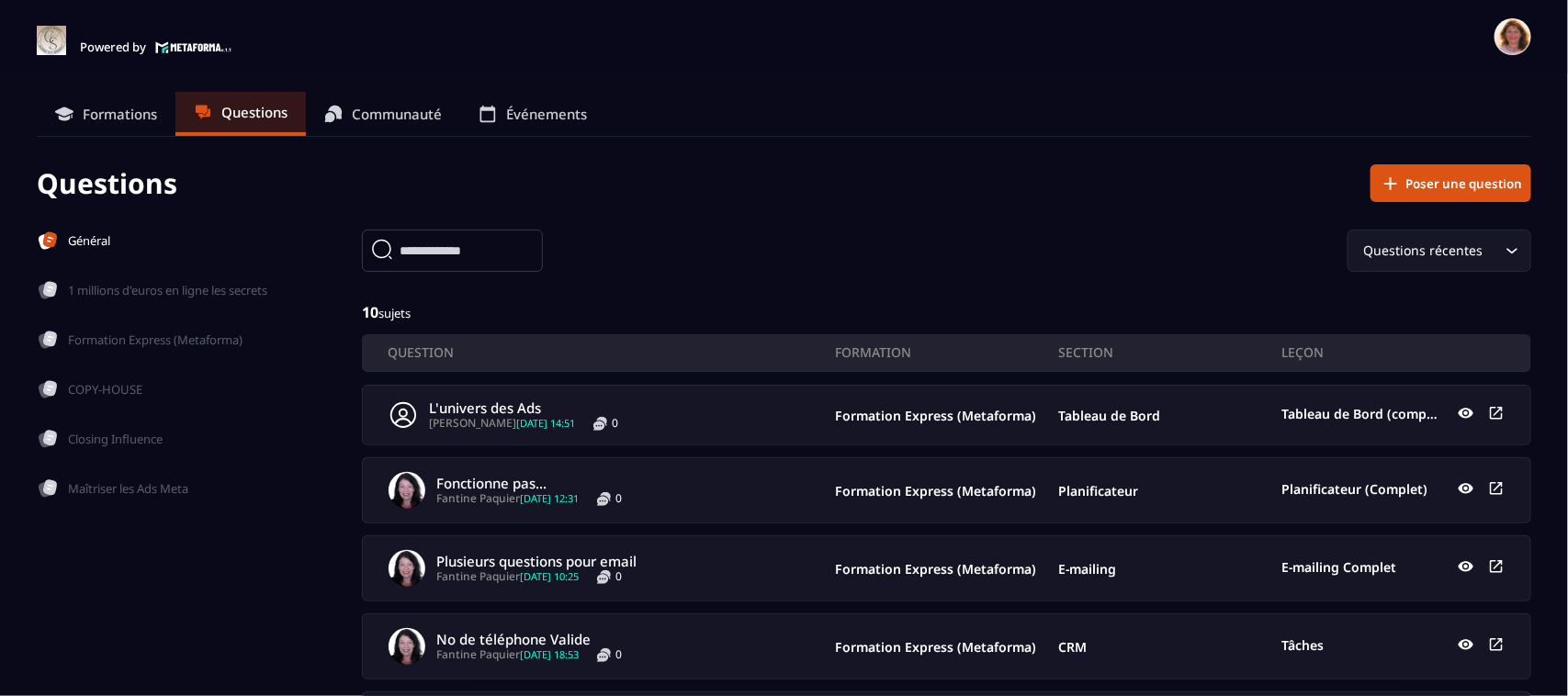 click on "Formations" at bounding box center [119, 114] 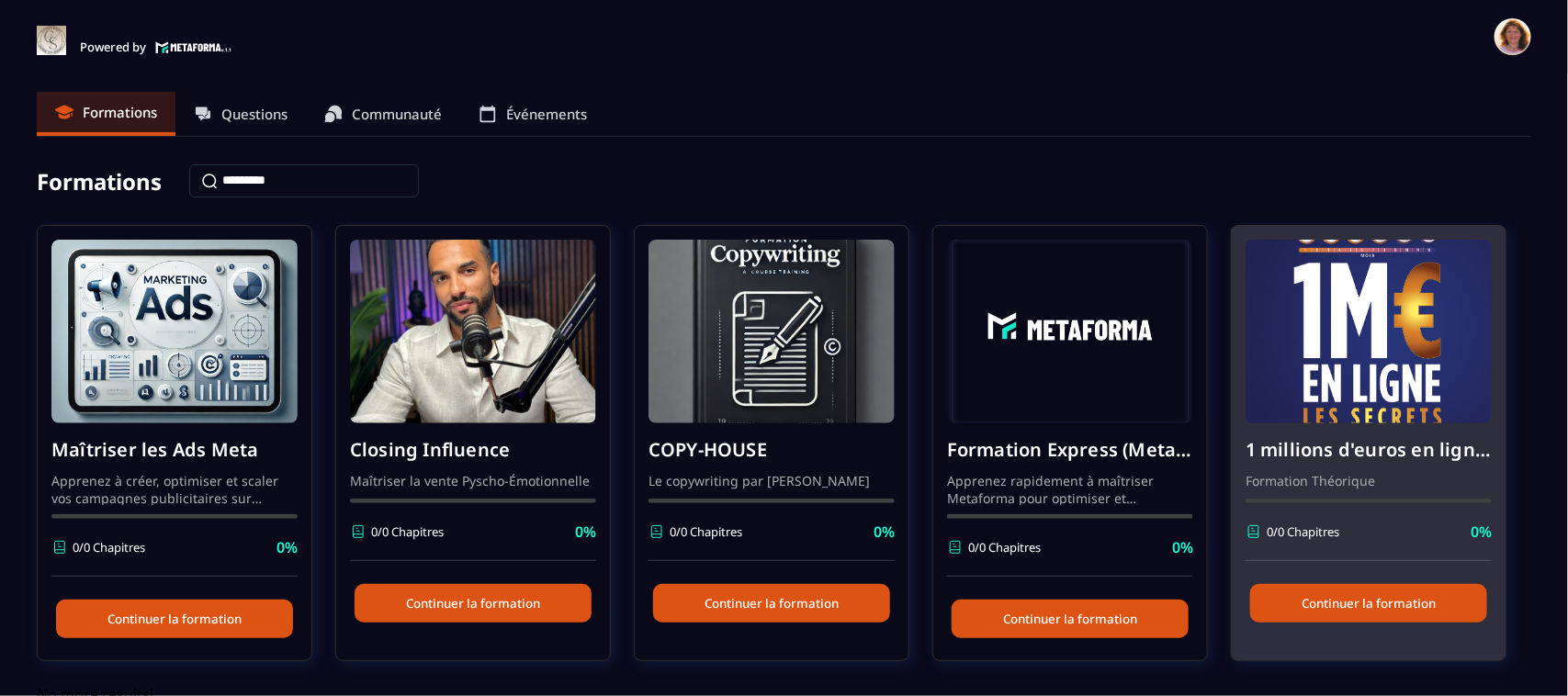 click on "Continuer la formation" at bounding box center (1369, 603) 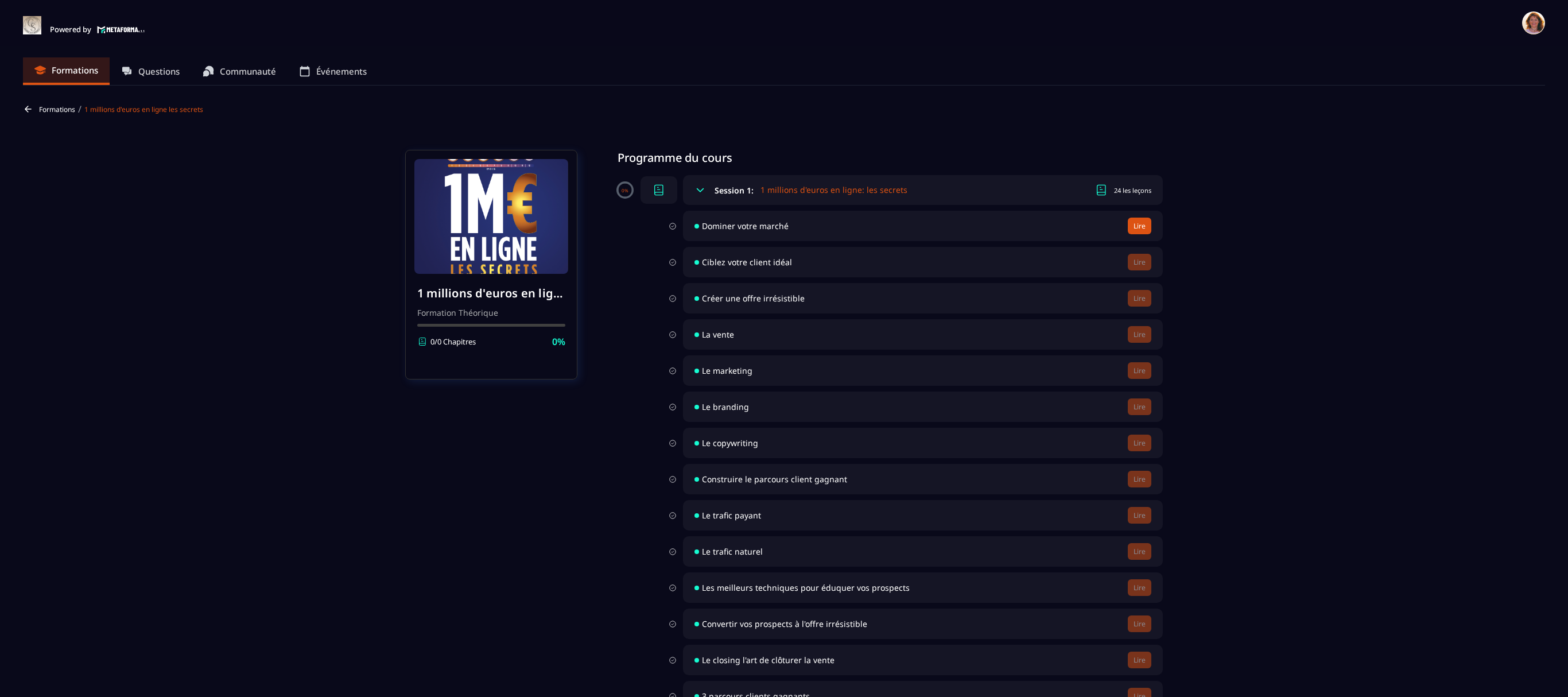 click on "Le copywriting Lire" at bounding box center [923, 443] 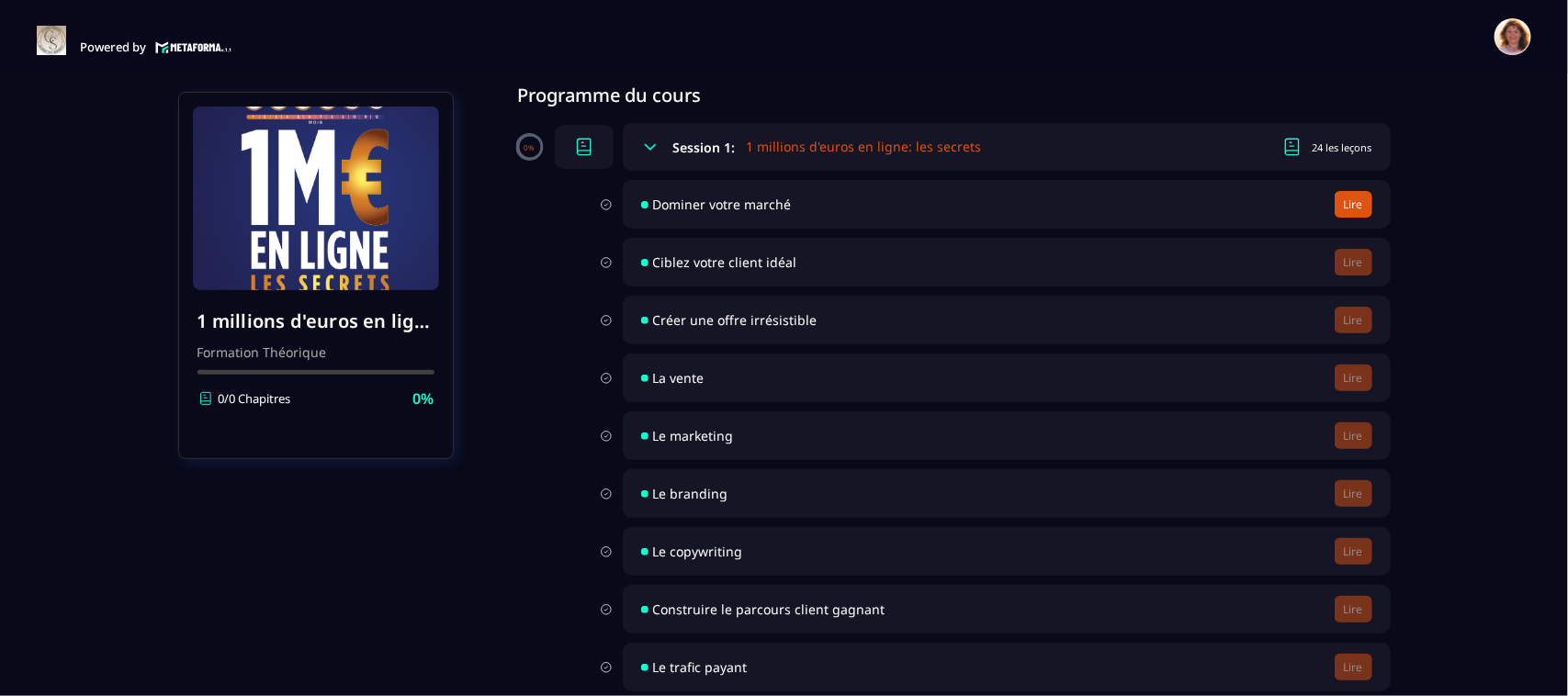 scroll, scrollTop: 152, scrollLeft: 0, axis: vertical 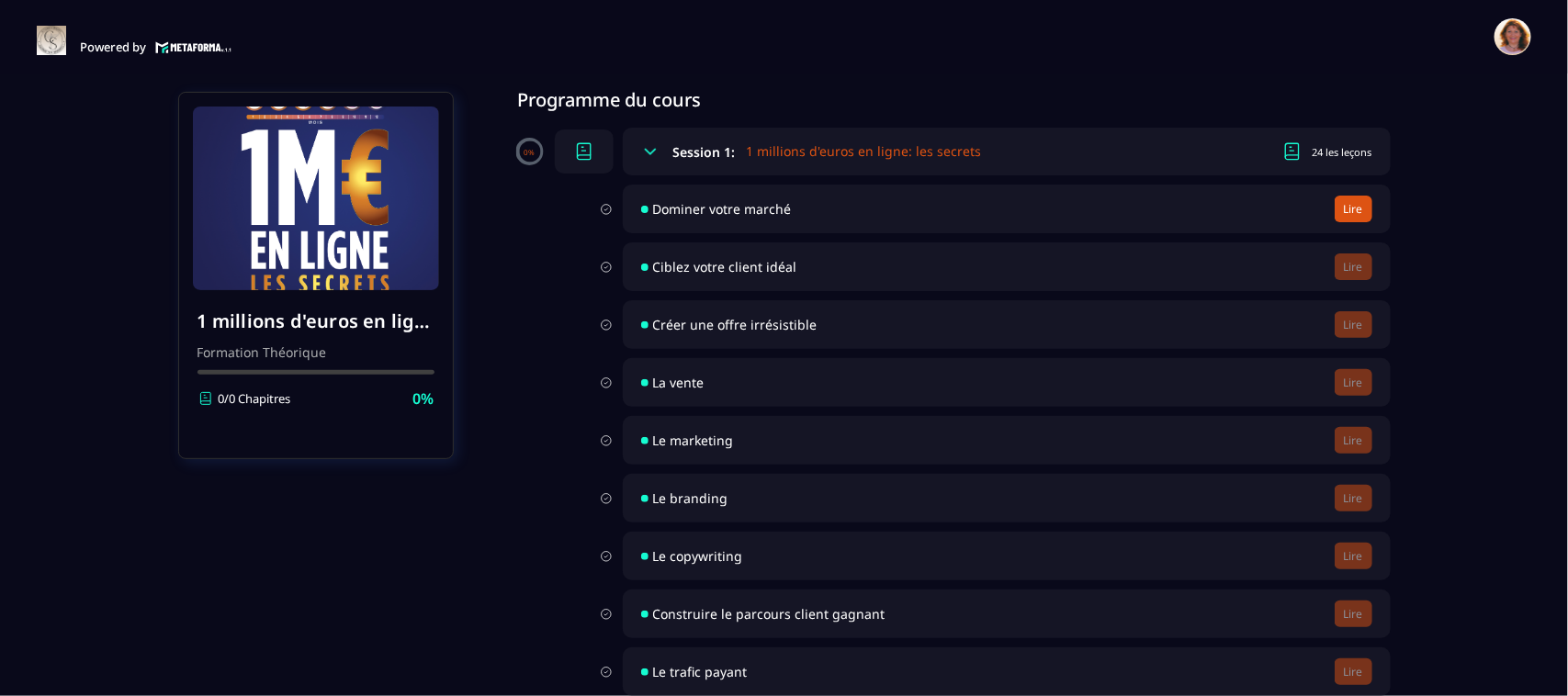 click on "Lire" at bounding box center (1353, 208) 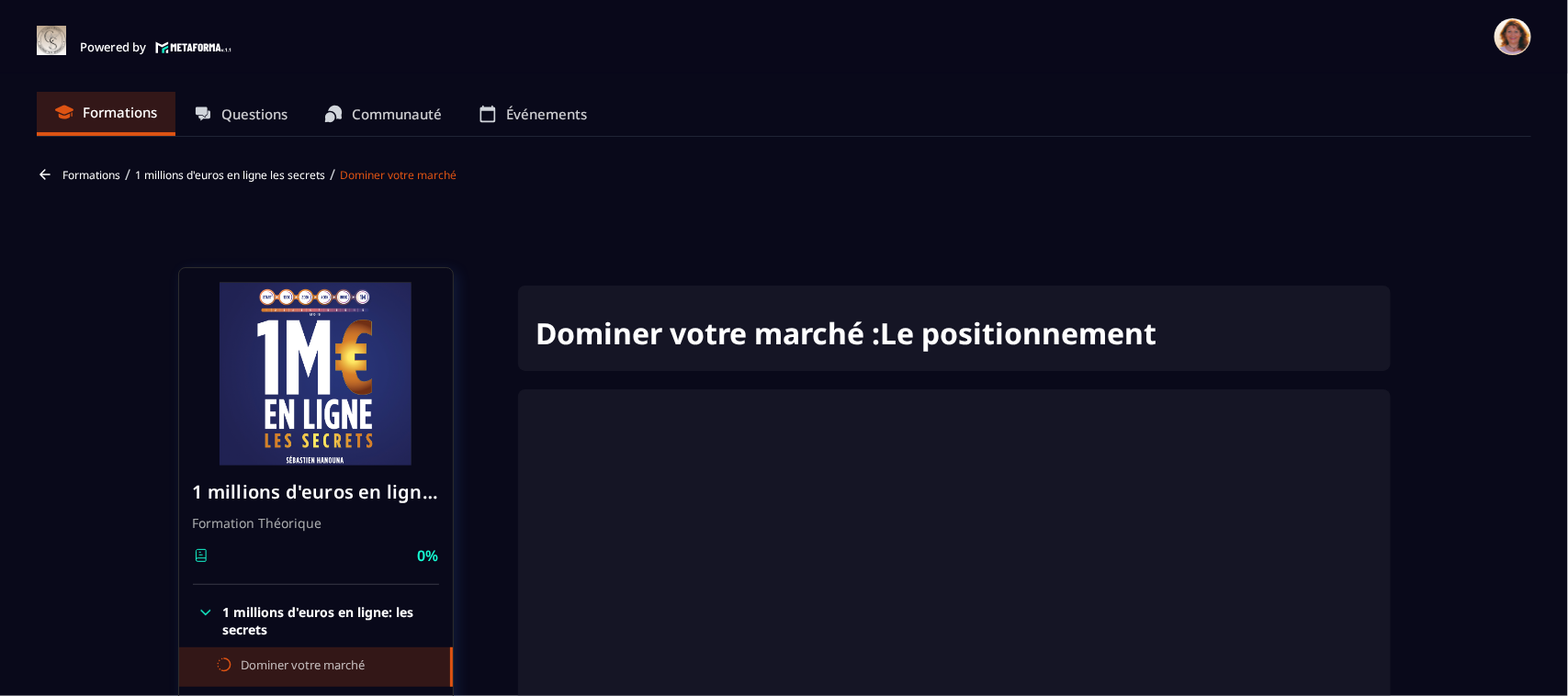 scroll, scrollTop: 193, scrollLeft: 0, axis: vertical 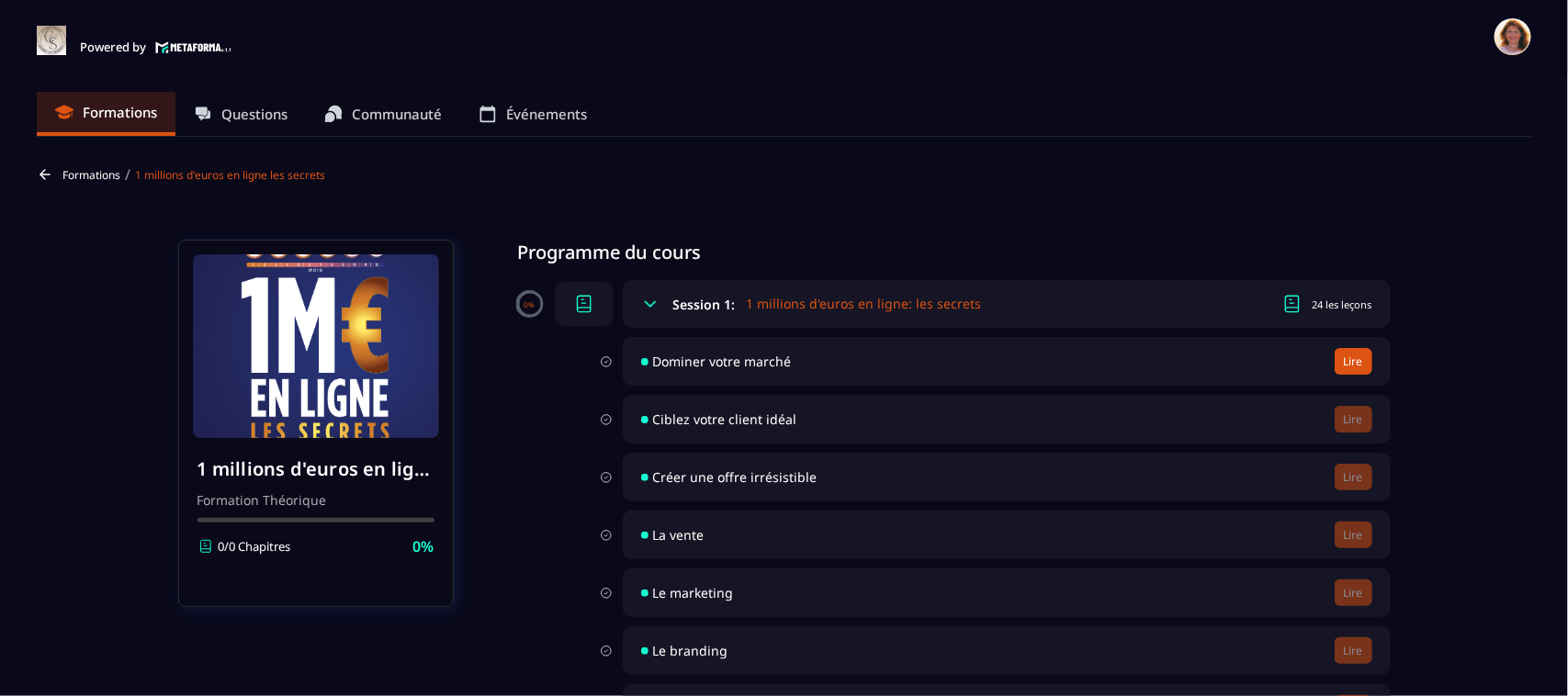 click at bounding box center [1513, 37] 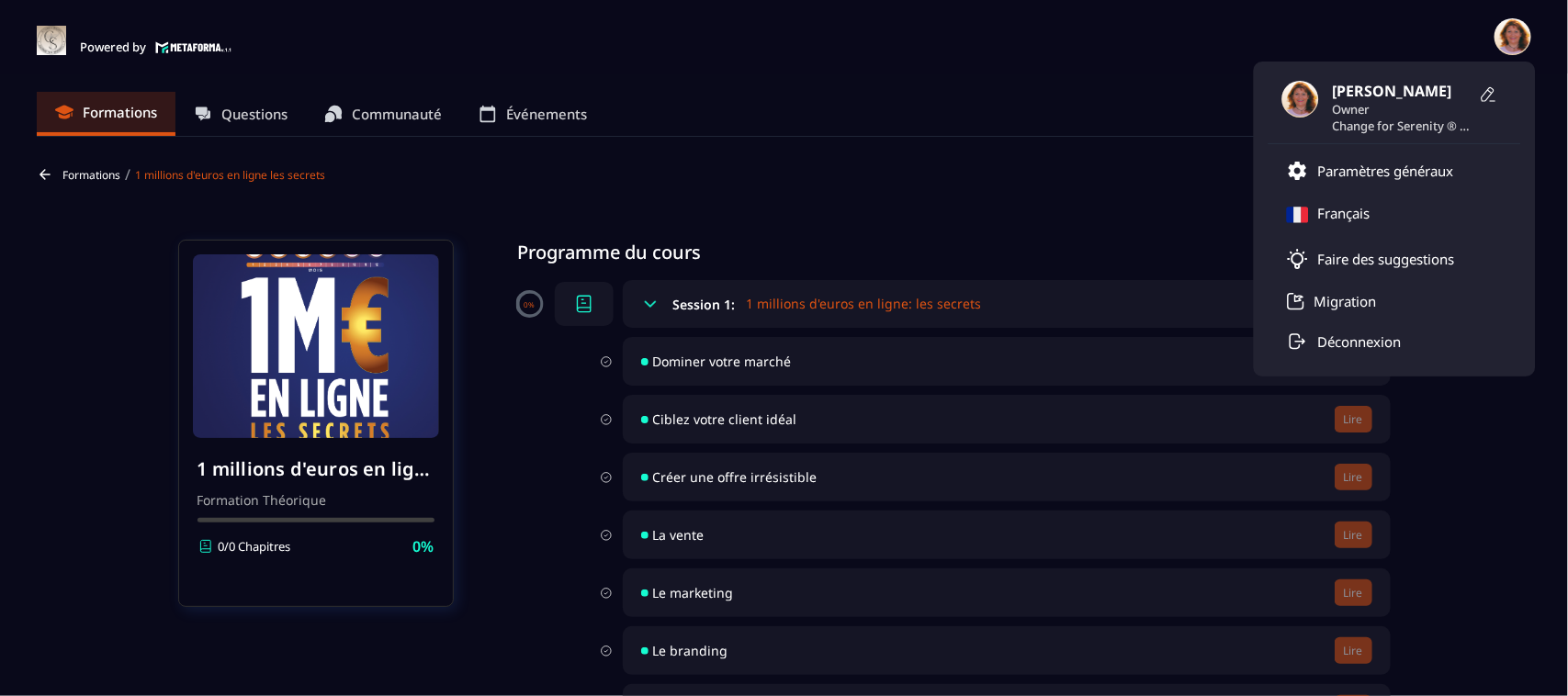 click on "Owner" at bounding box center (1402, 109) 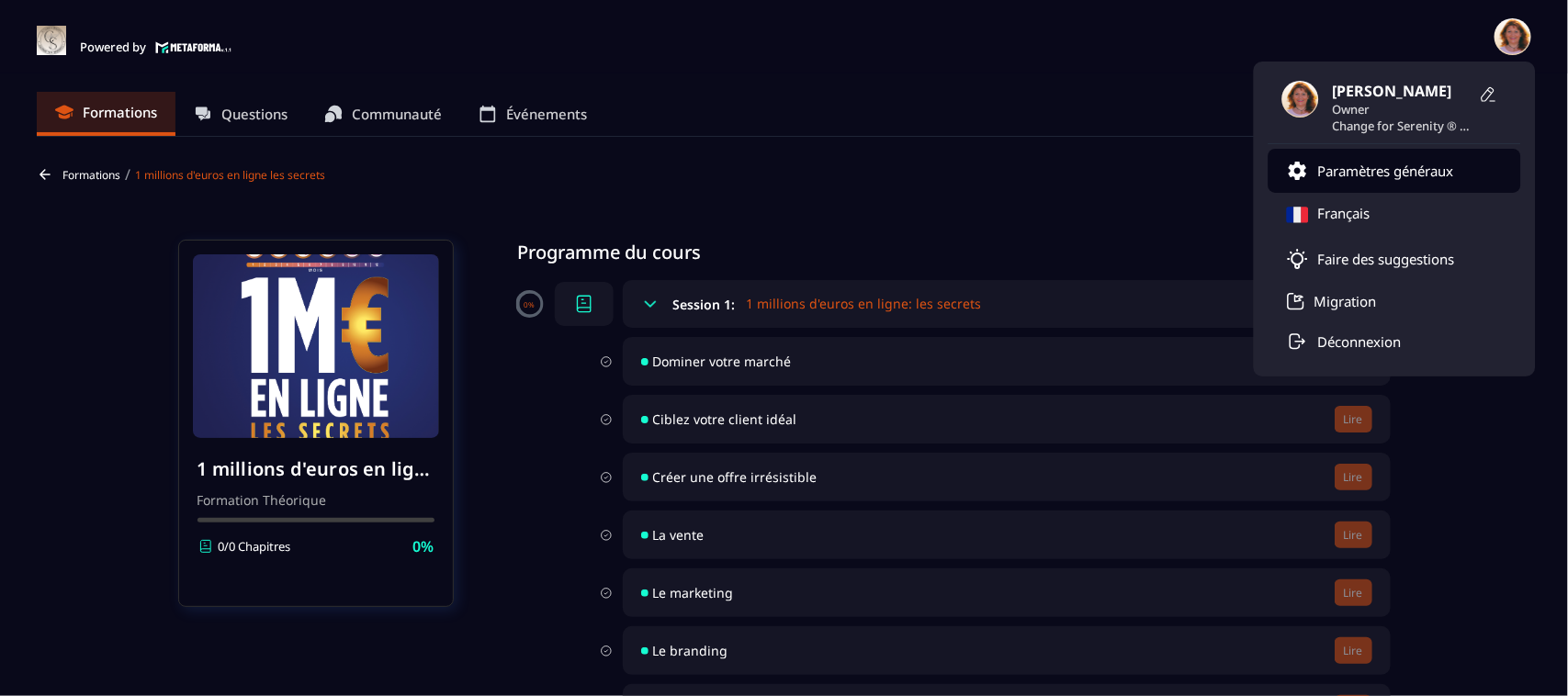 click on "Paramètres généraux" at bounding box center [1386, 171] 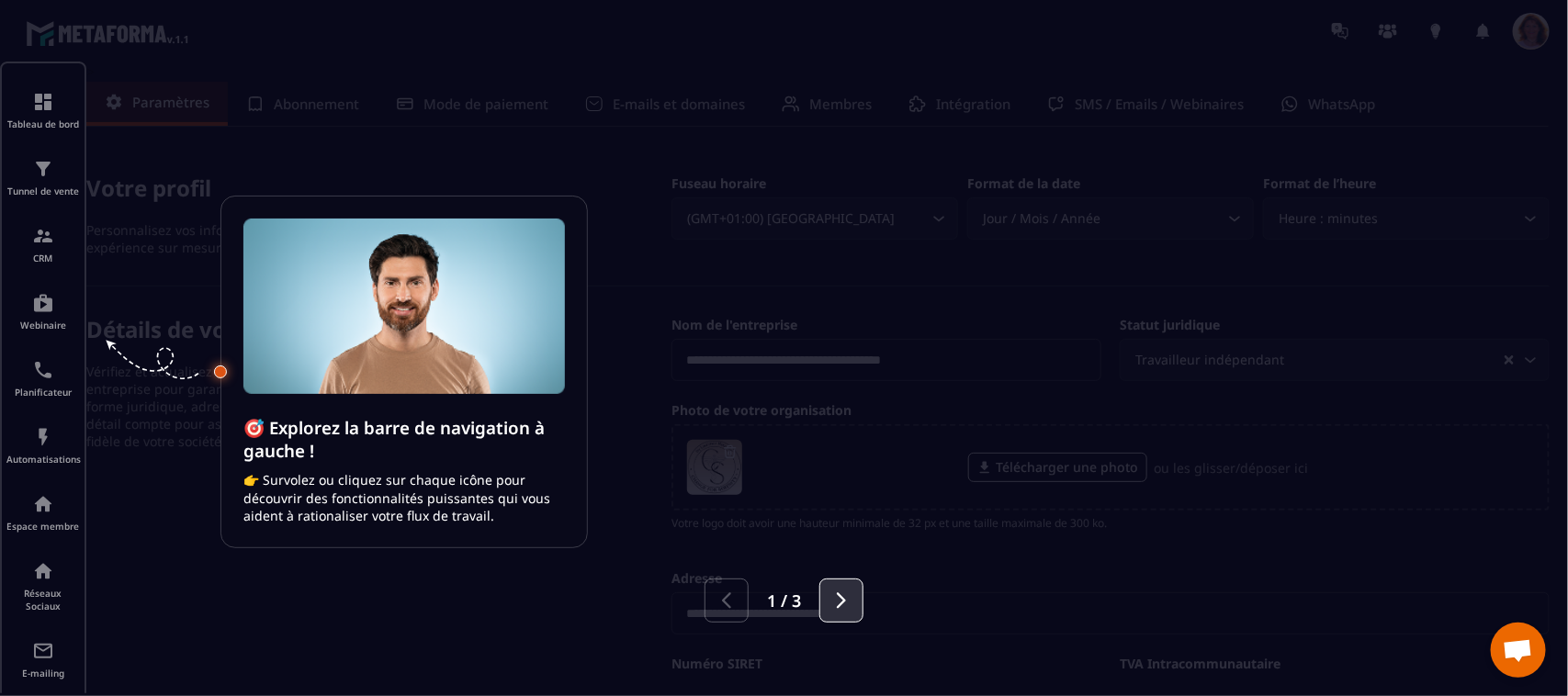 click 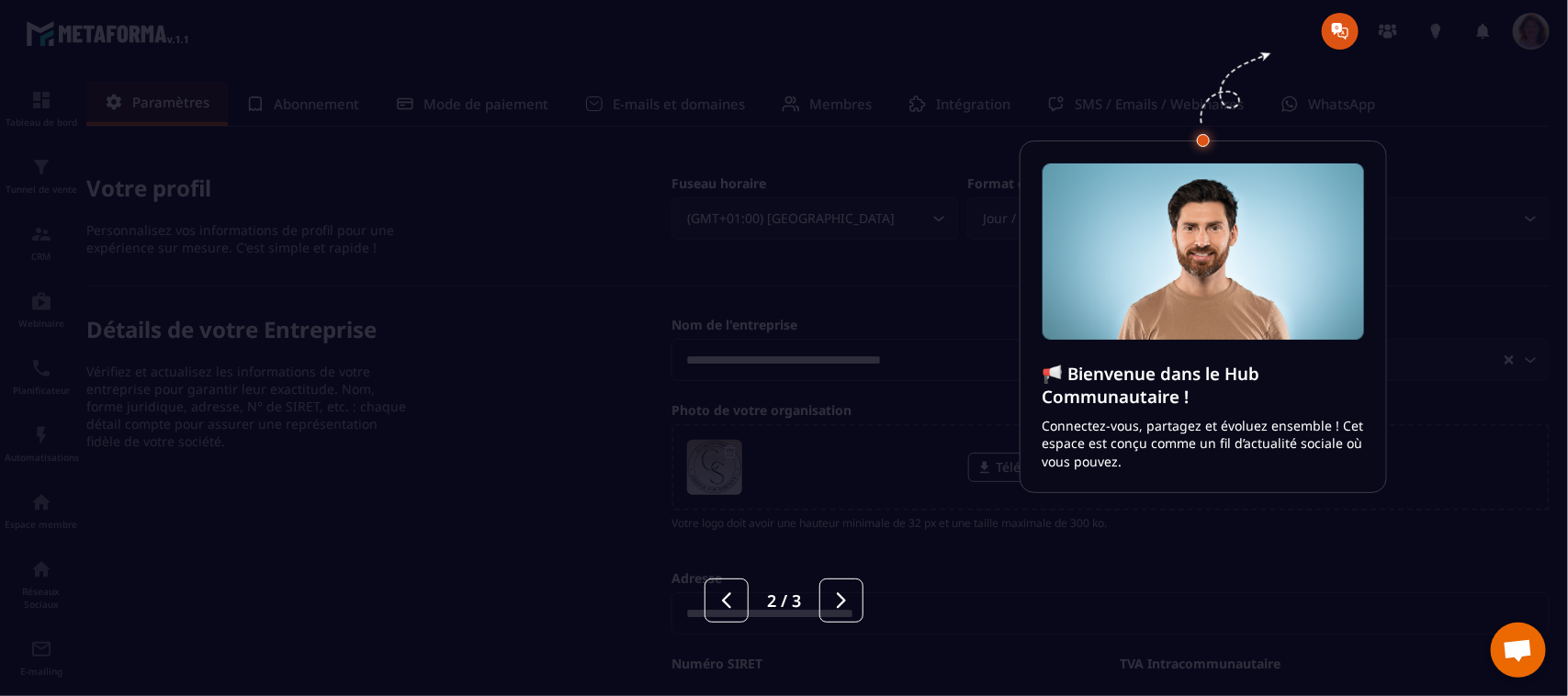 click at bounding box center [1203, 253] 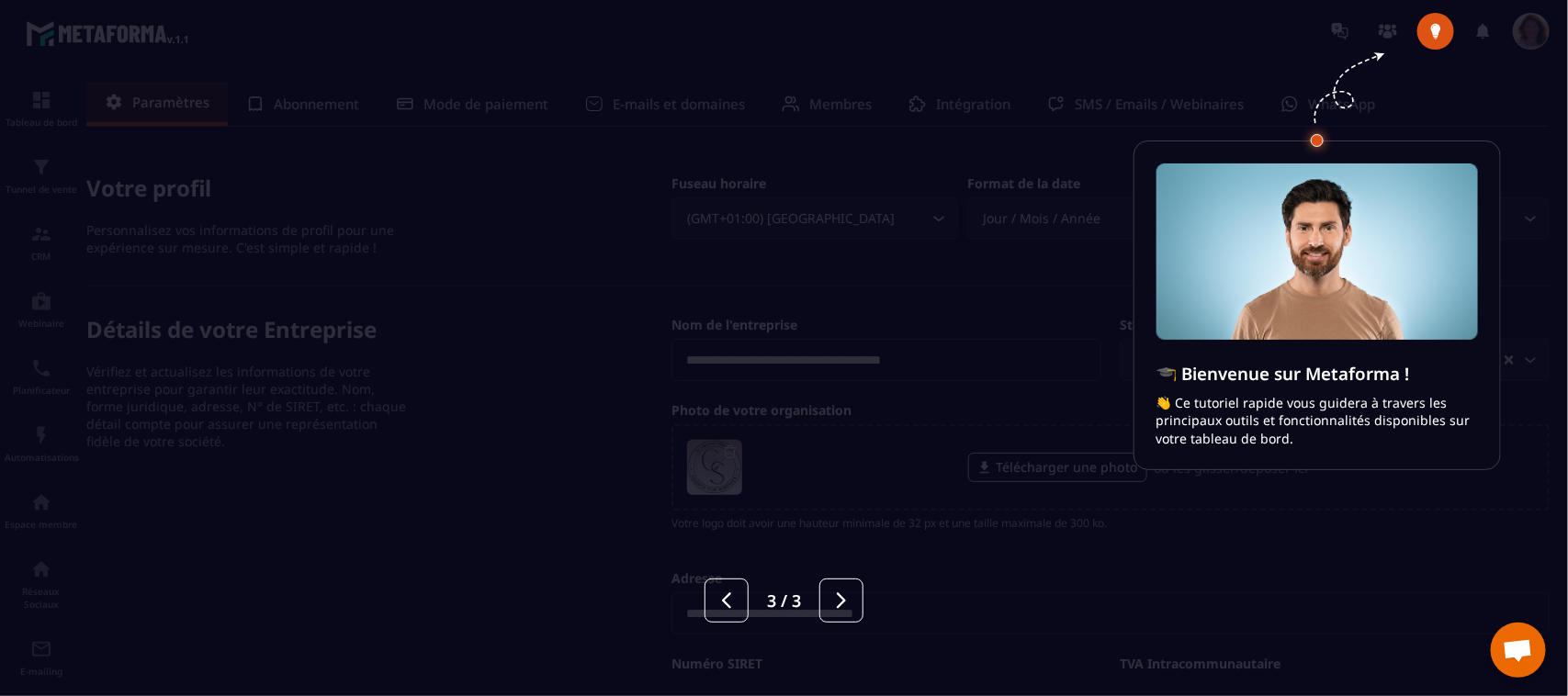 click at bounding box center [784, 348] 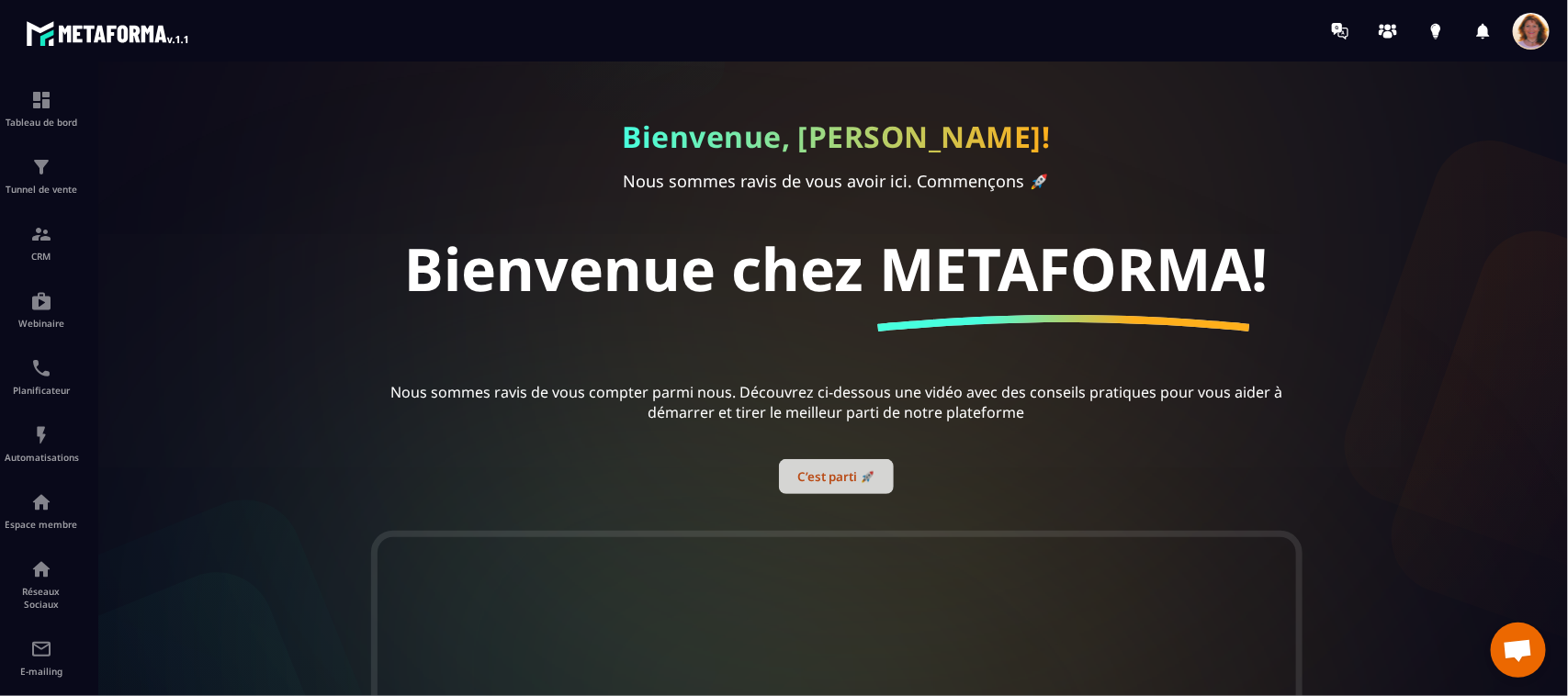 click on "C’est parti 🚀" at bounding box center (836, 477) 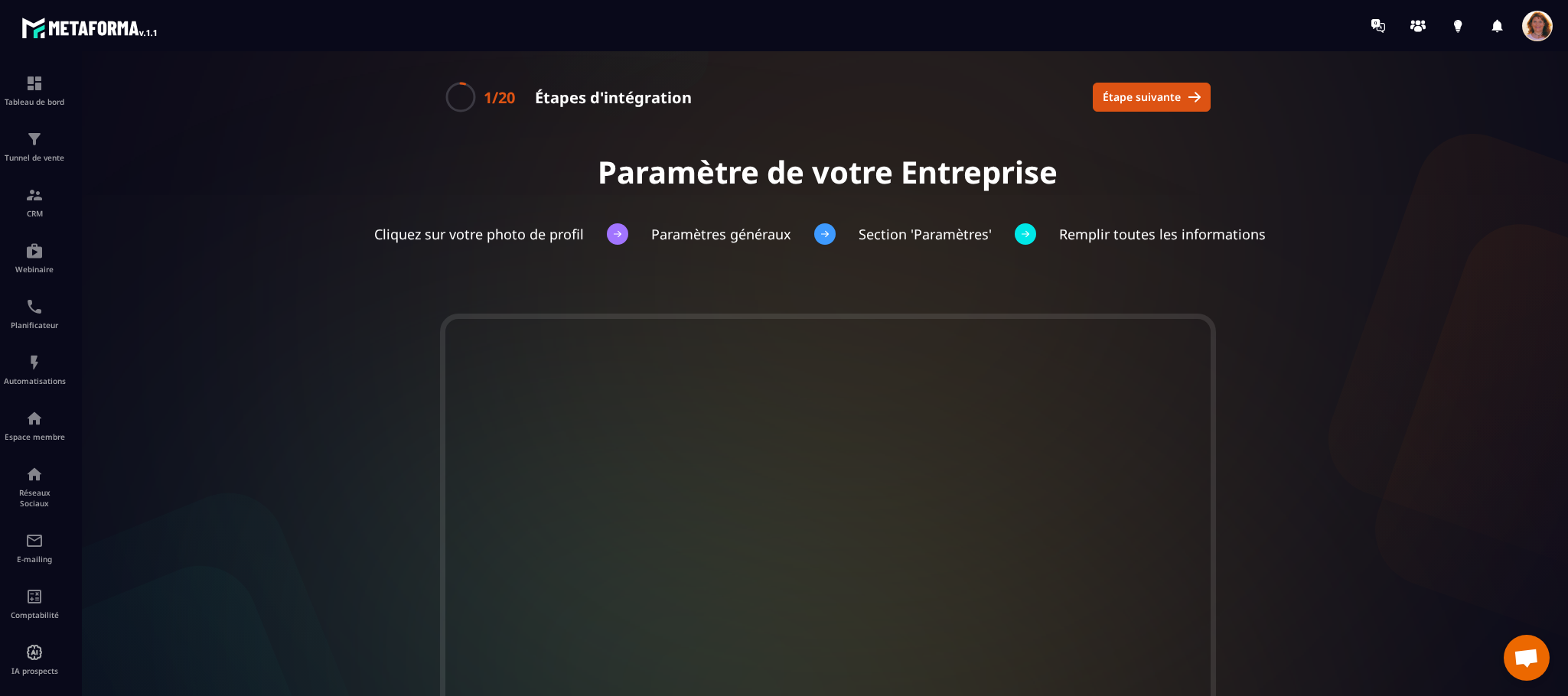 click at bounding box center [827, 574] 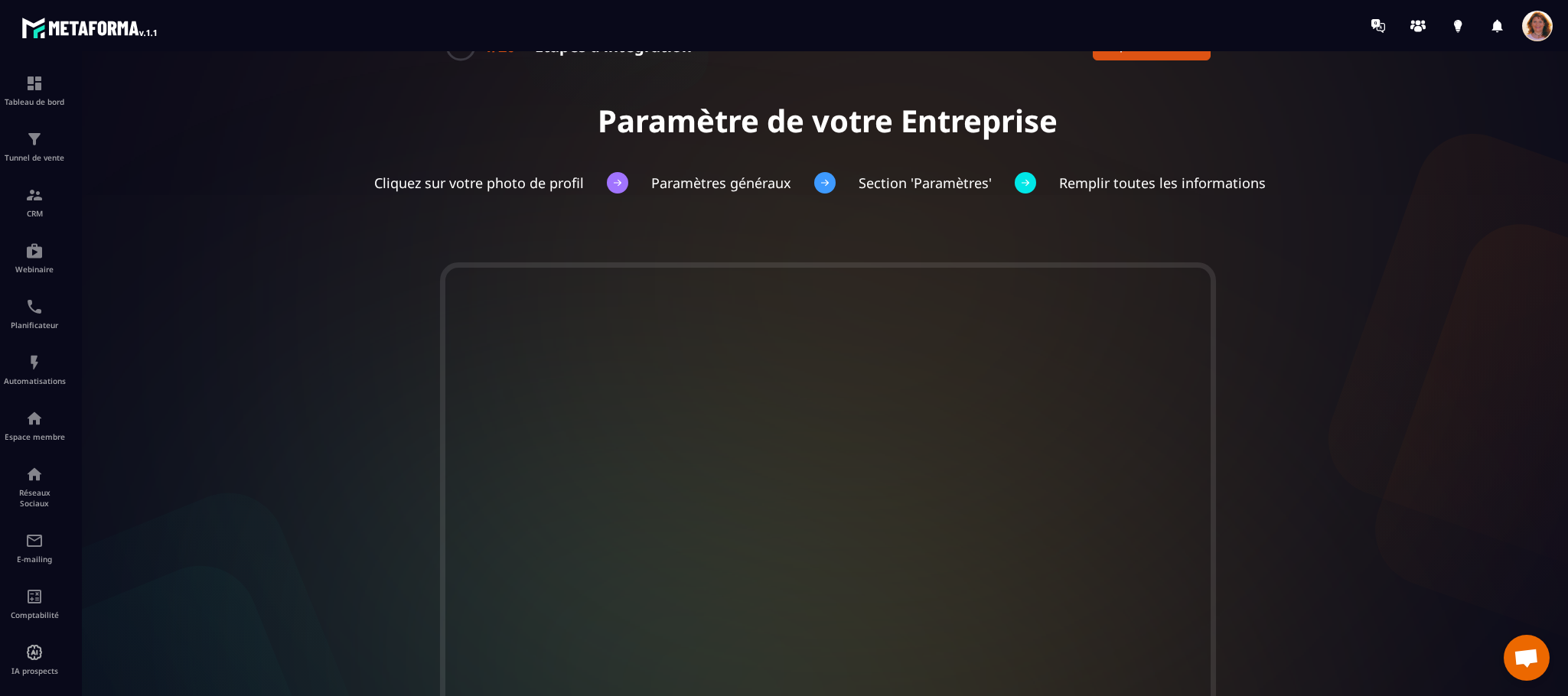 scroll, scrollTop: 0, scrollLeft: 0, axis: both 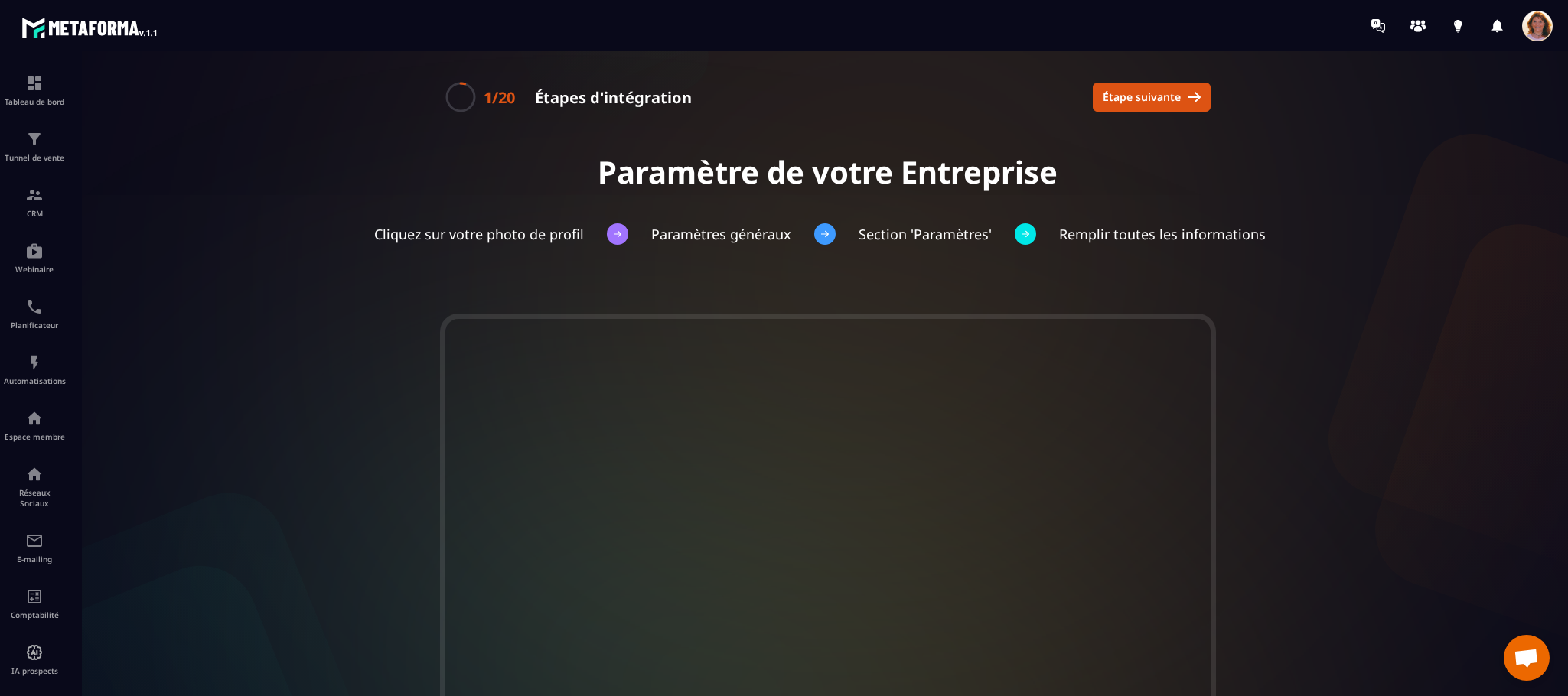 click at bounding box center [1537, 26] 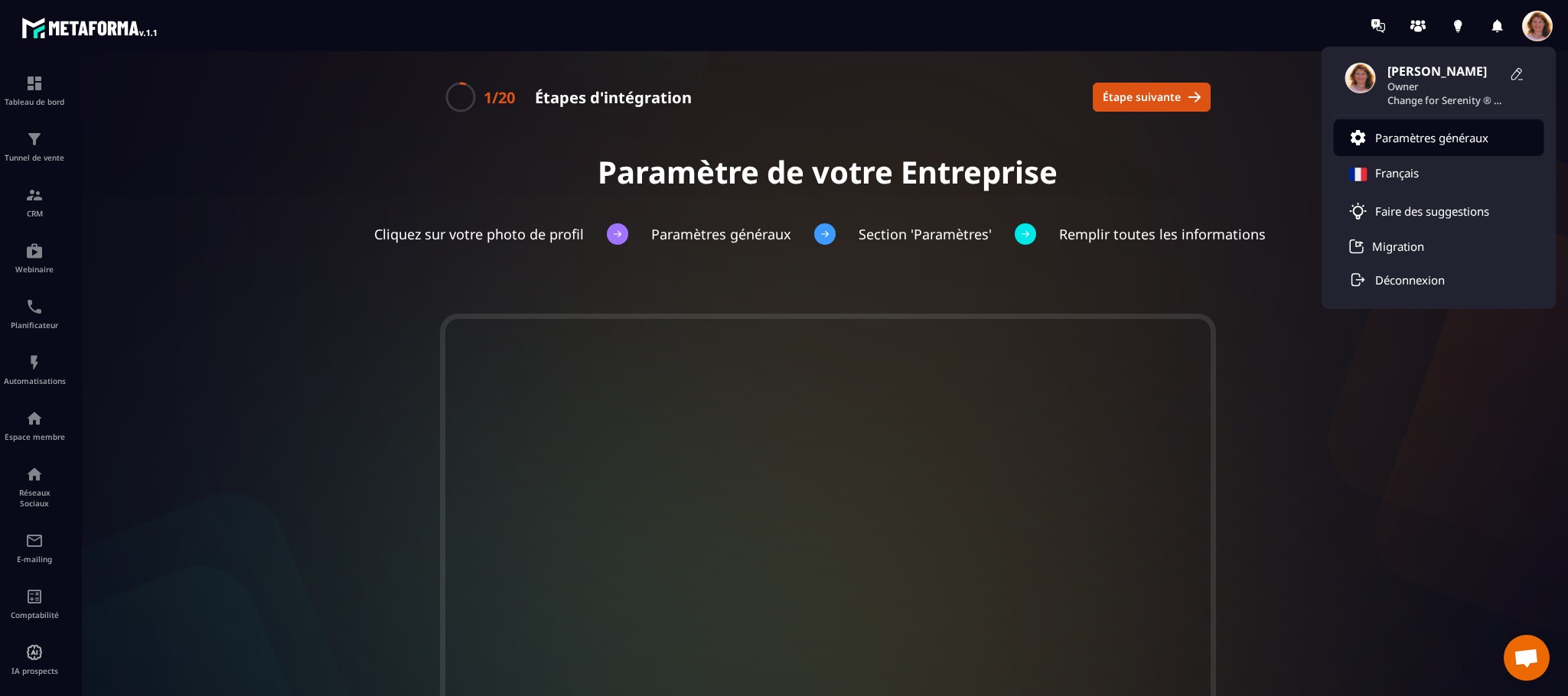 click on "Paramètres généraux" at bounding box center (1432, 138) 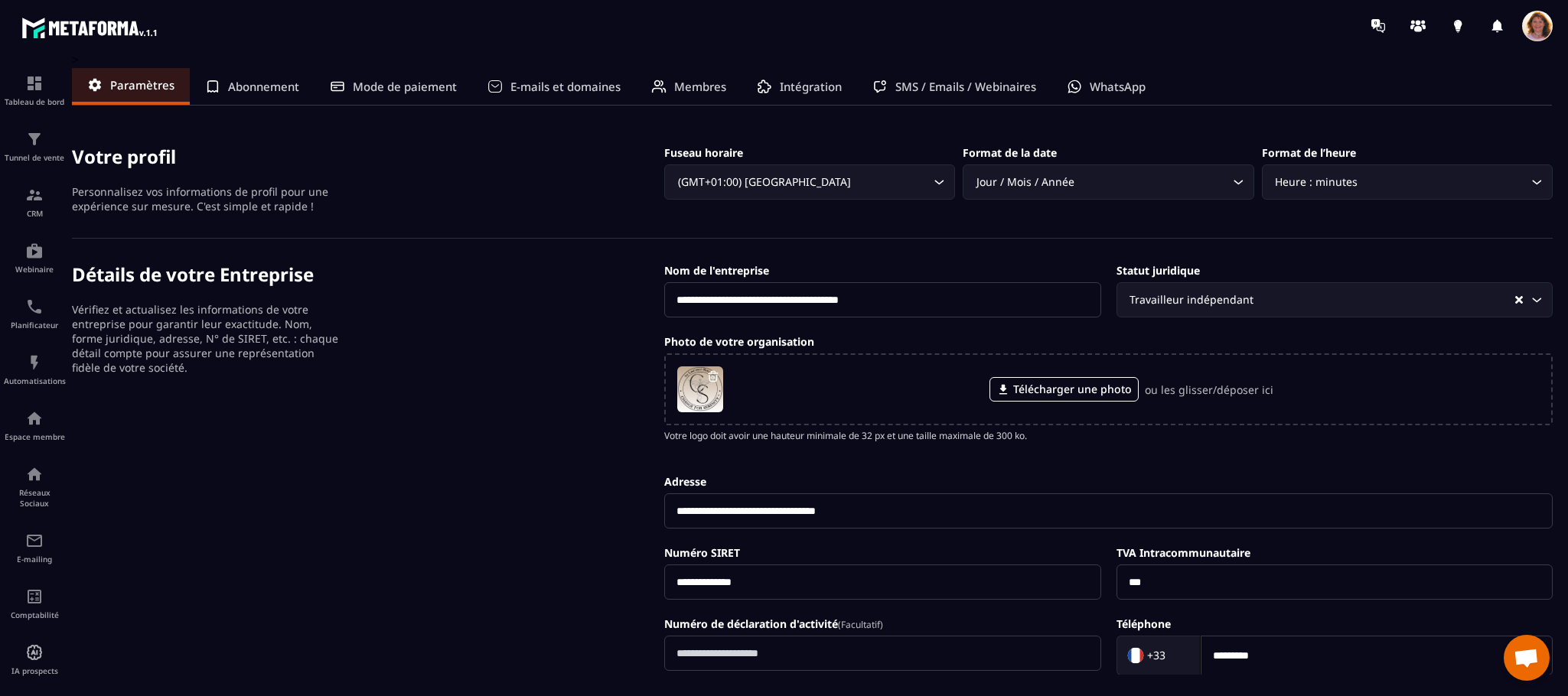 click on "***" at bounding box center (1335, 582) 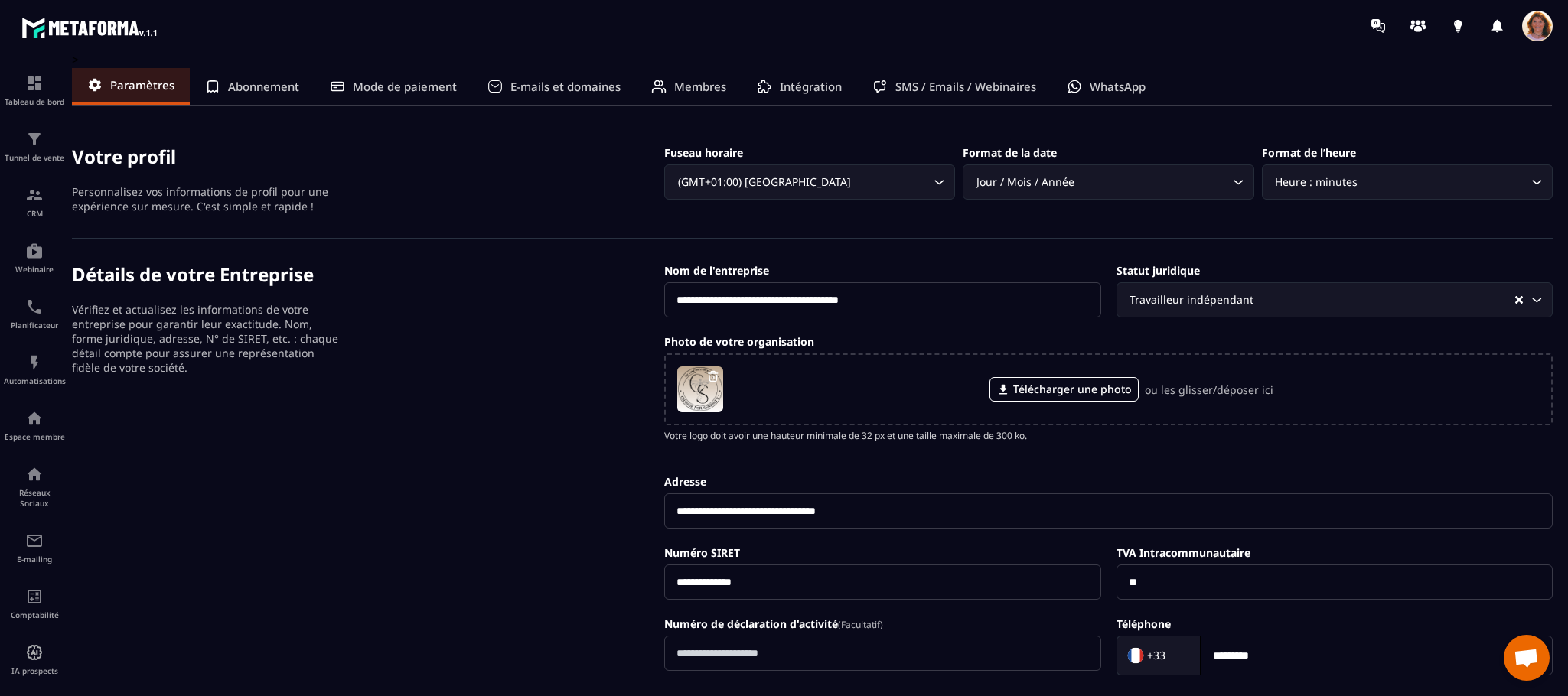 type on "*" 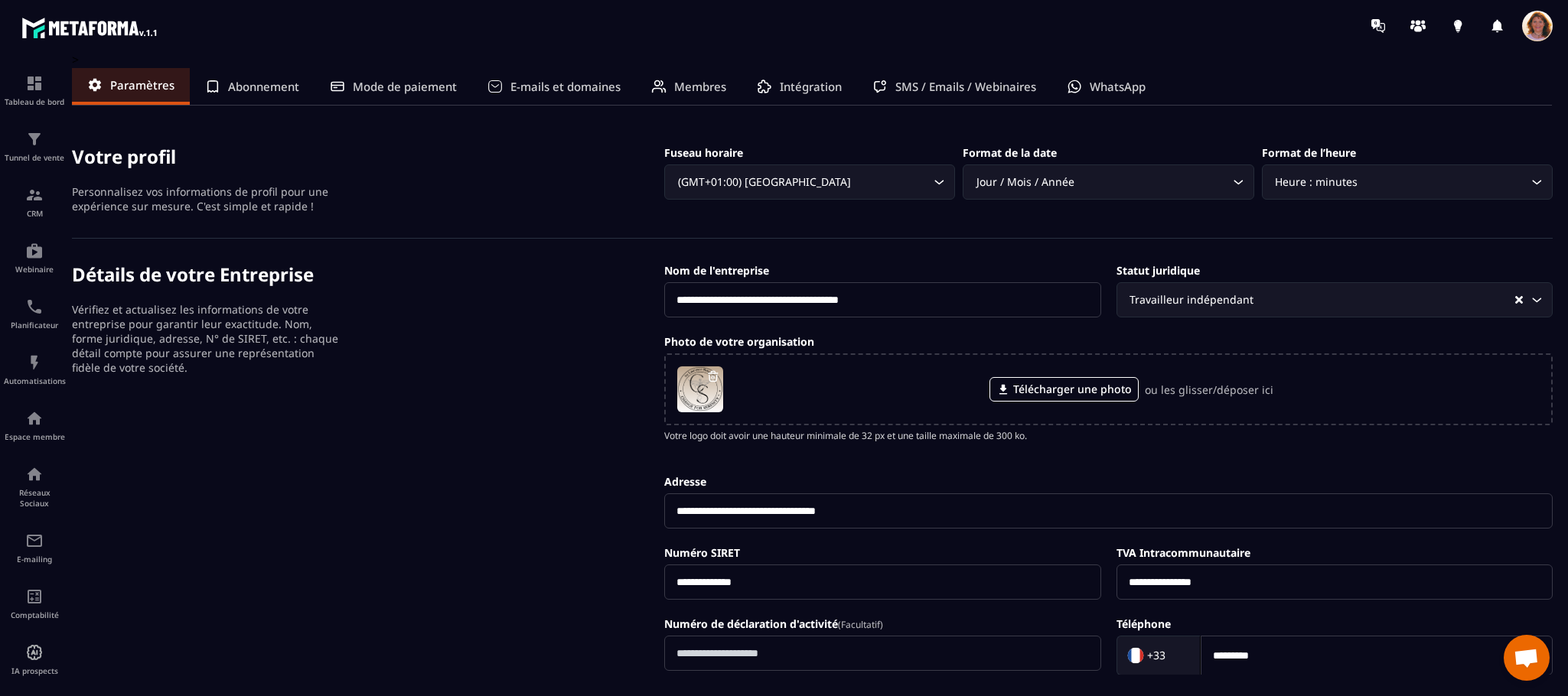 type on "**********" 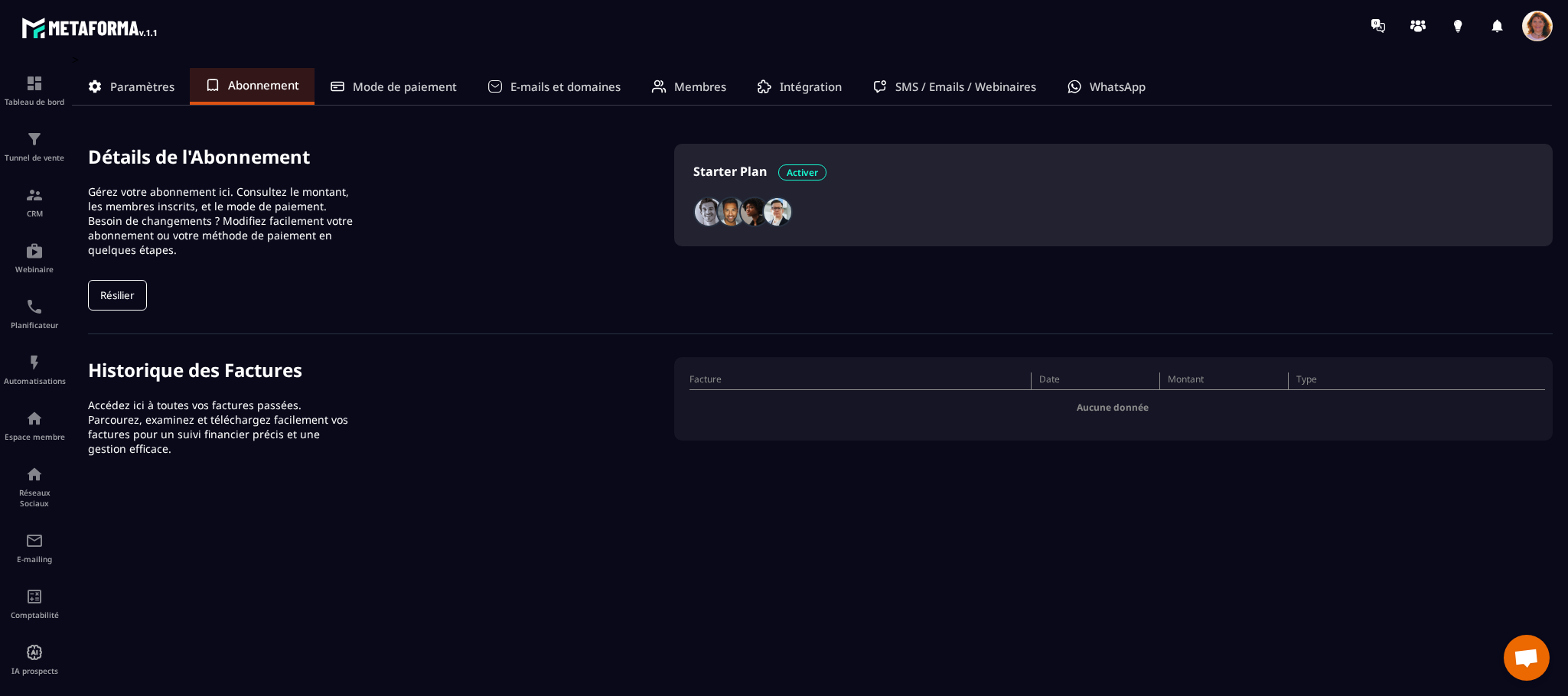click on "Mode de paiement" at bounding box center (405, 86) 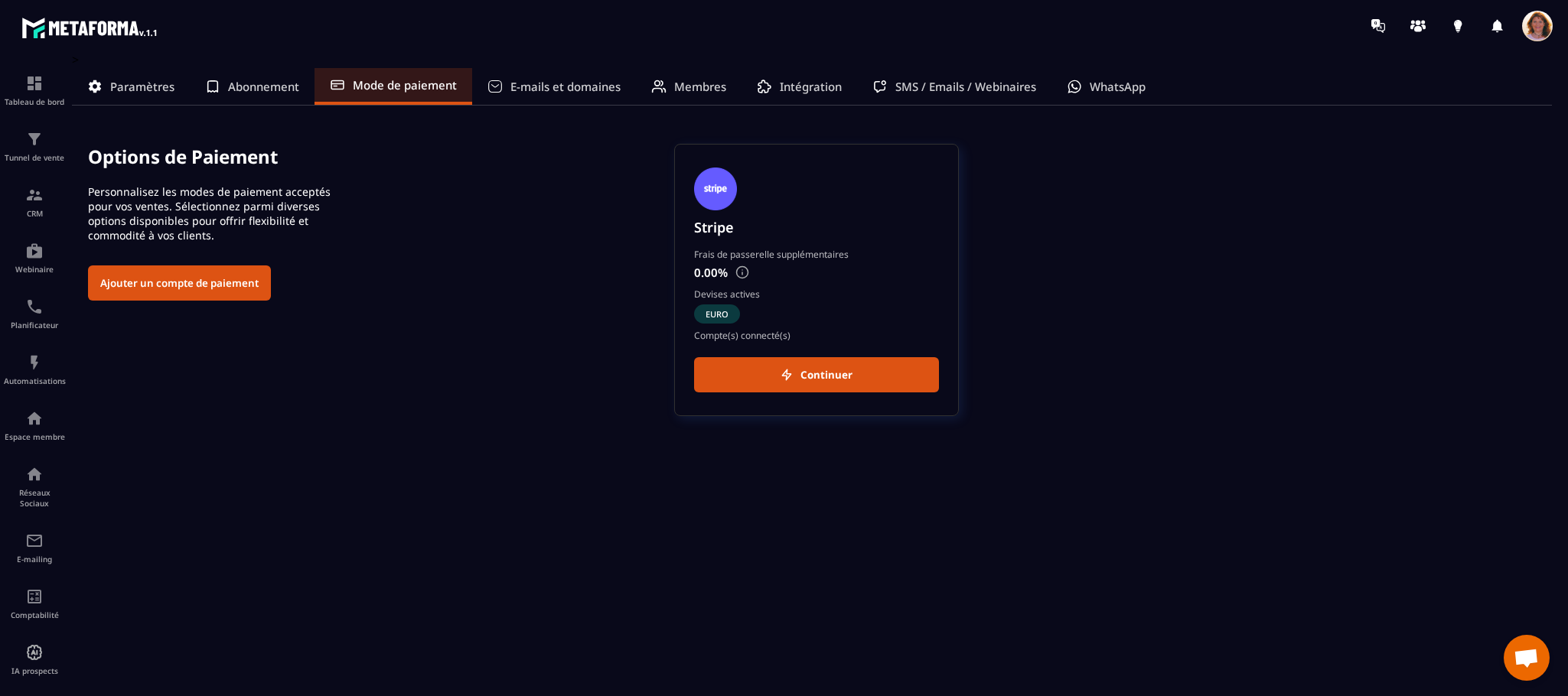 click on "E-mails et domaines" at bounding box center [566, 86] 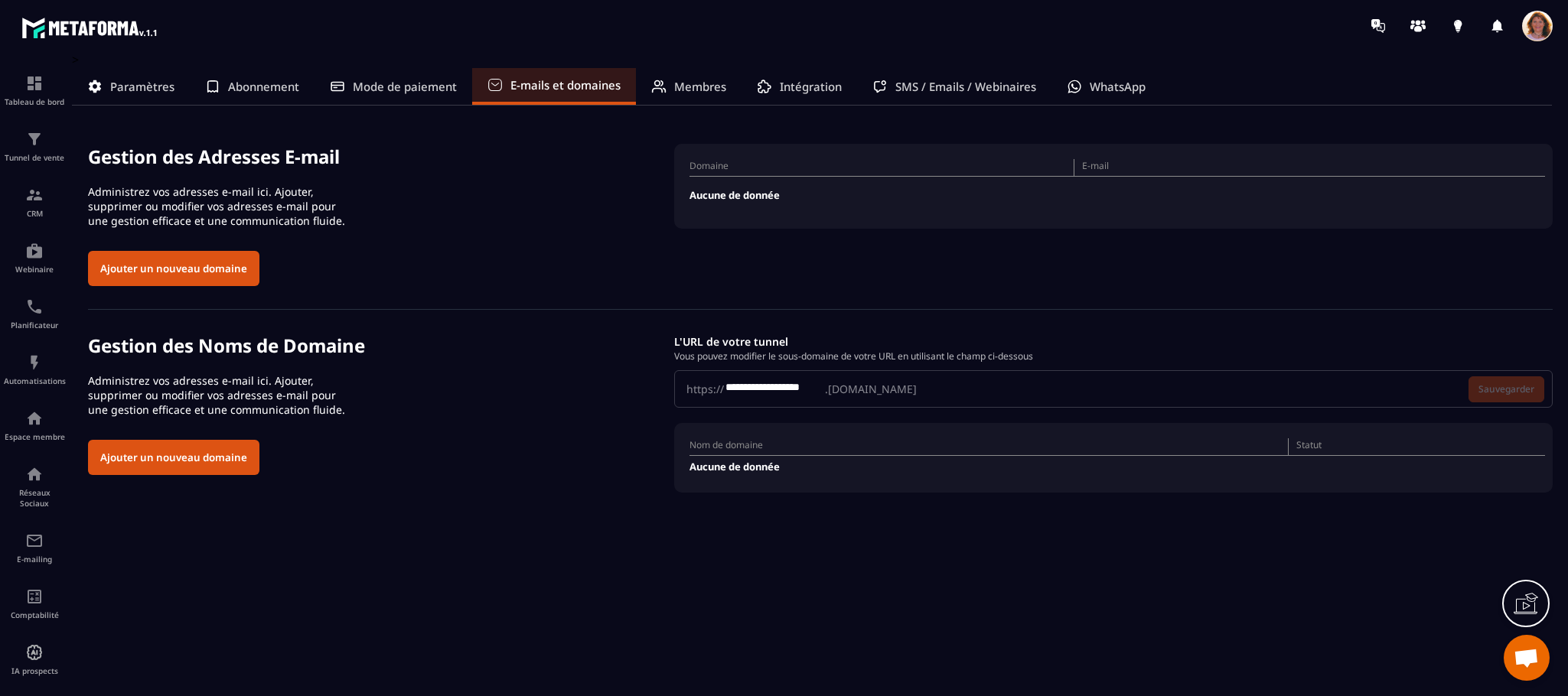 click on "Membres" at bounding box center (700, 86) 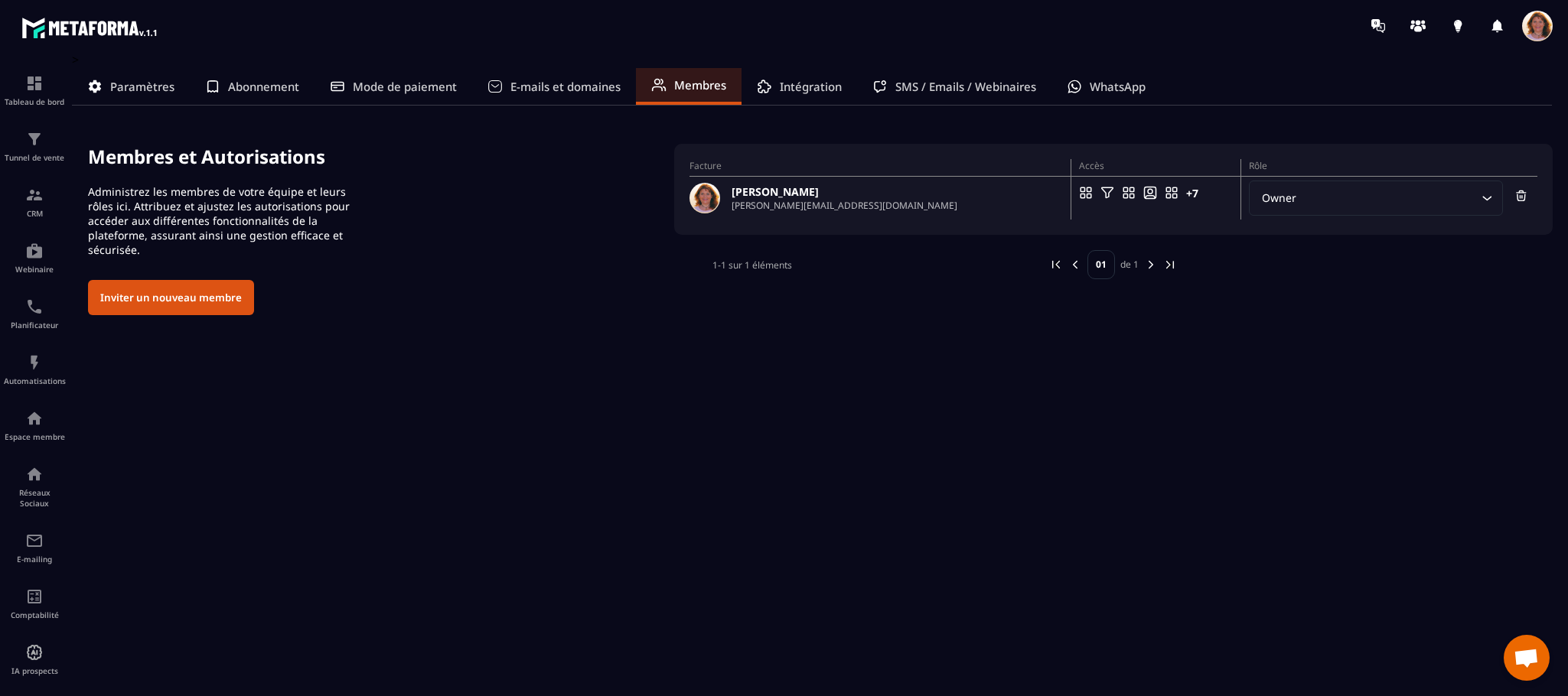 click on "Intégration" at bounding box center [810, 86] 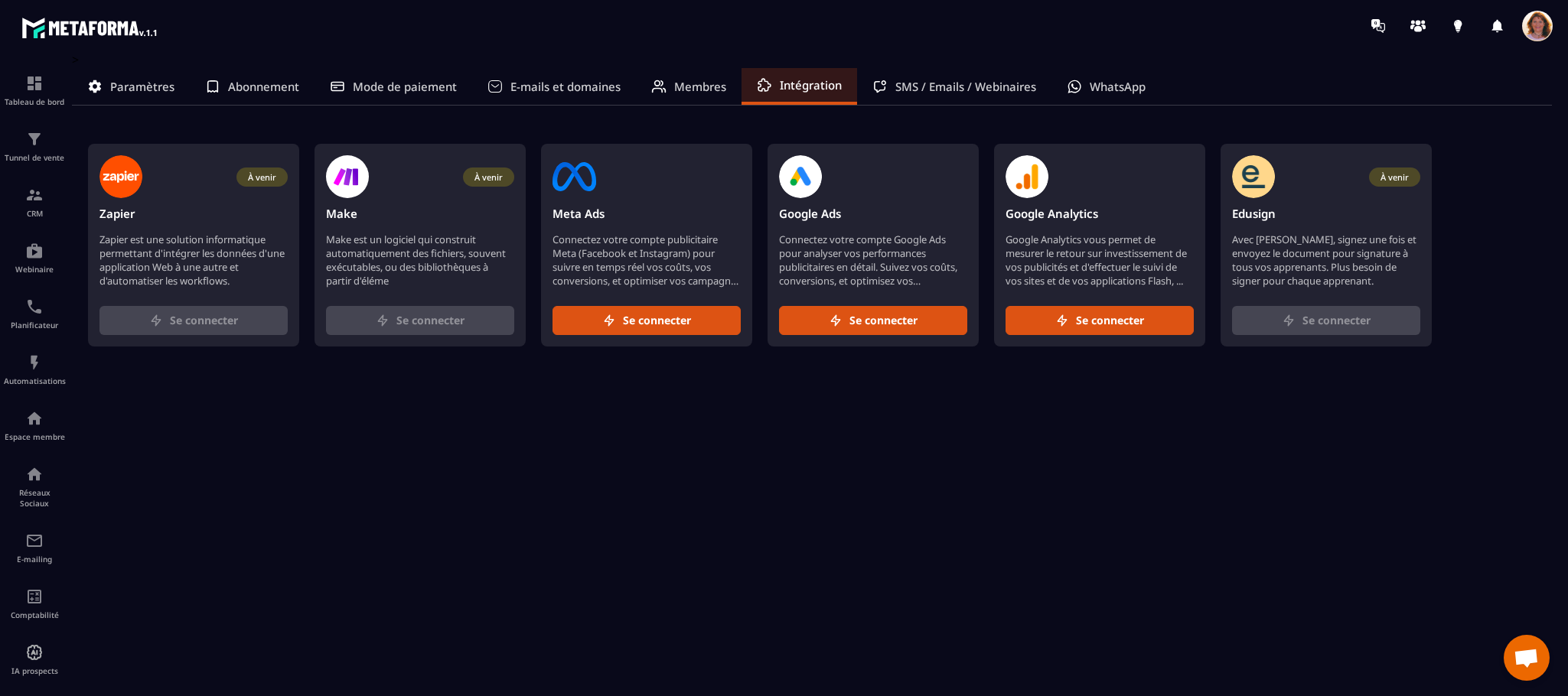 click on "SMS / Emails / Webinaires" at bounding box center [966, 86] 